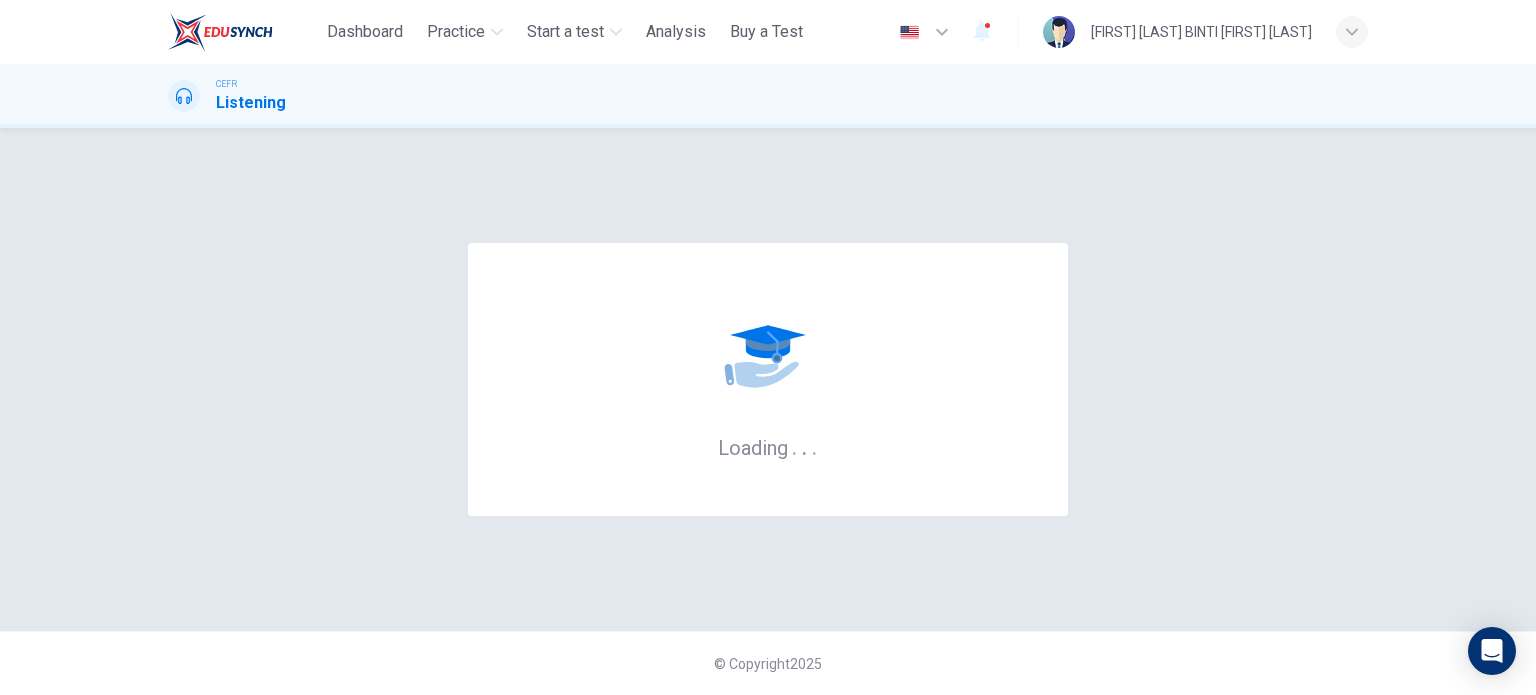 scroll, scrollTop: 0, scrollLeft: 0, axis: both 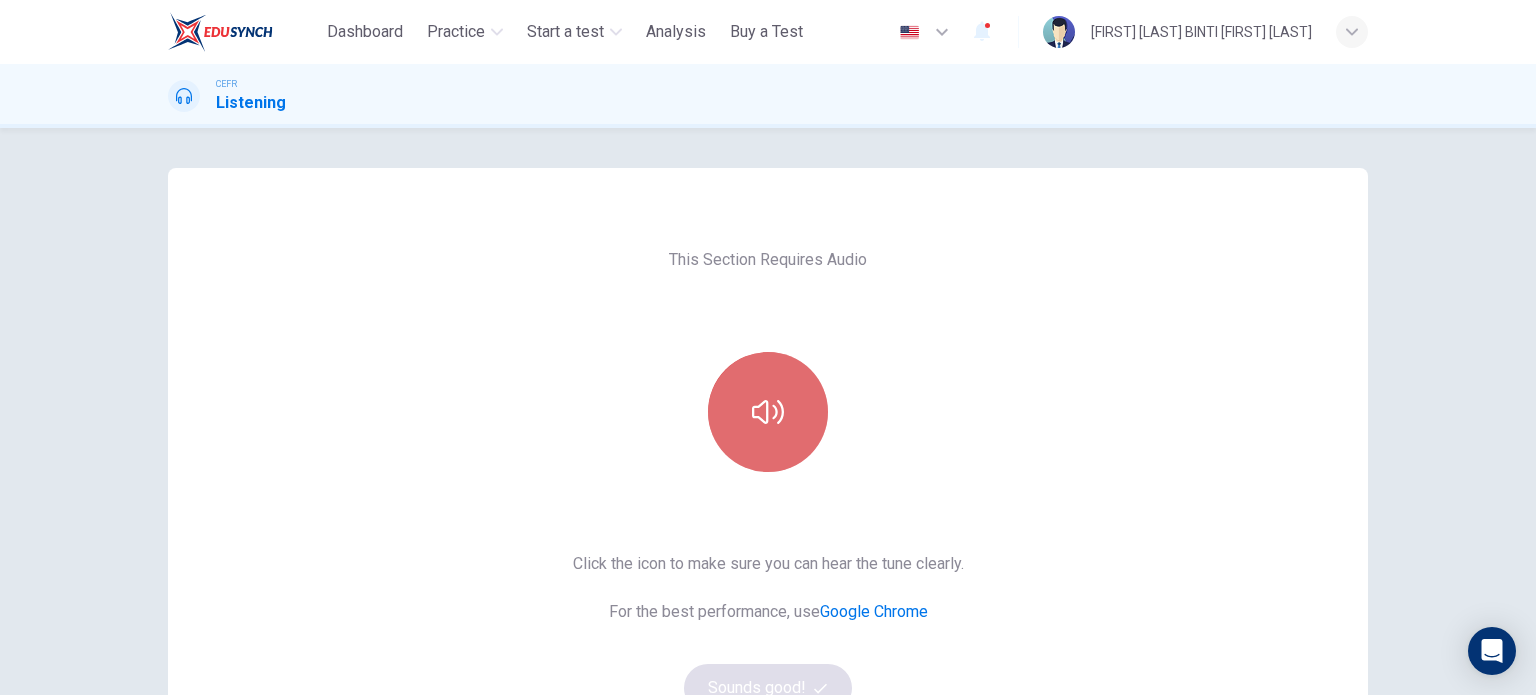 click at bounding box center (768, 412) 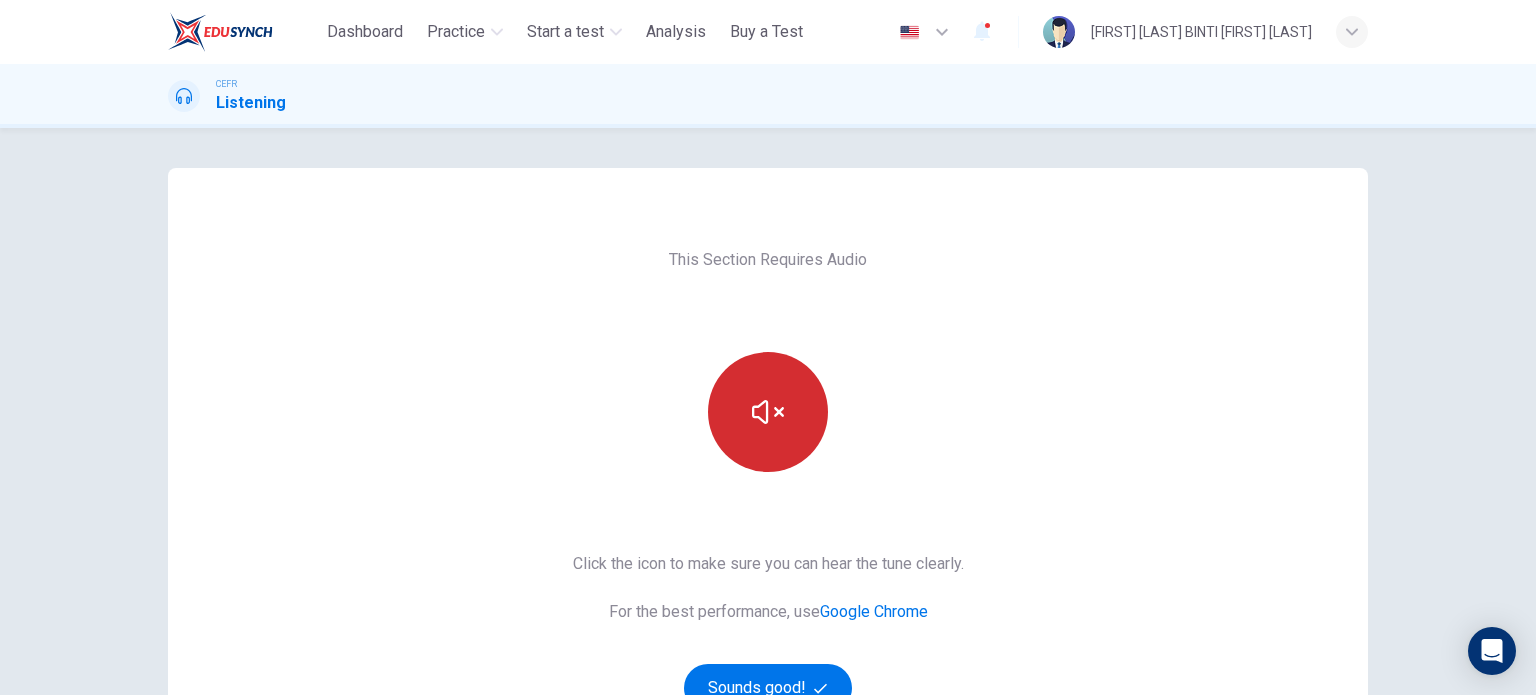 scroll, scrollTop: 138, scrollLeft: 0, axis: vertical 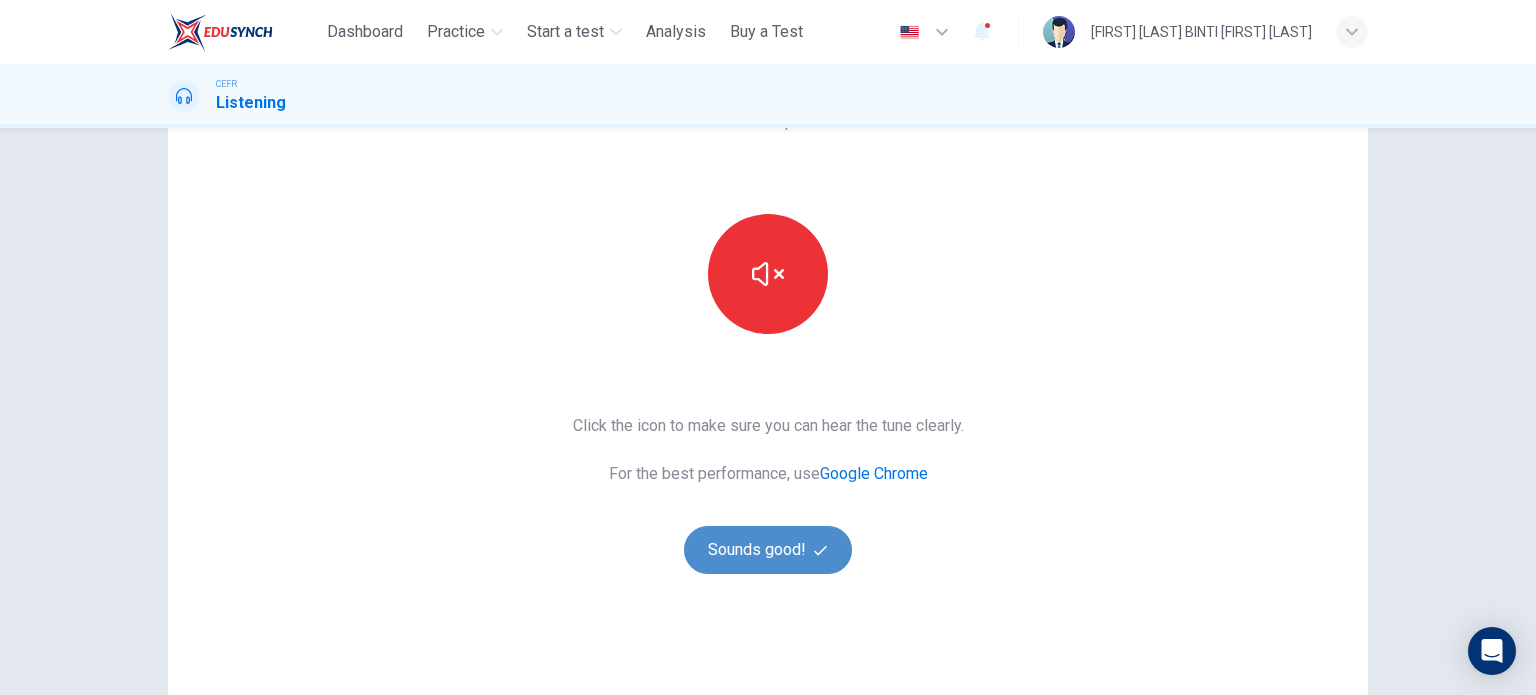 click on "Sounds good!" at bounding box center (768, 550) 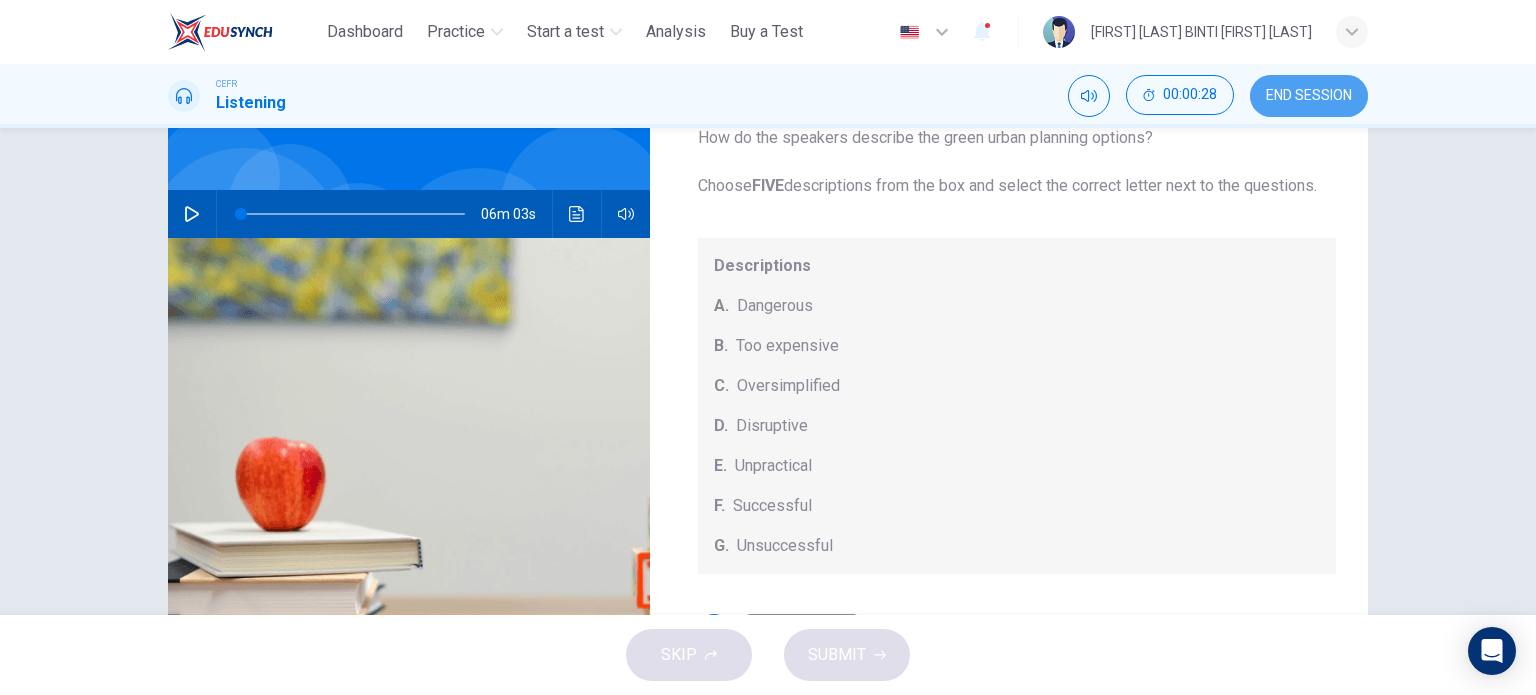 click on "END SESSION" at bounding box center (1309, 96) 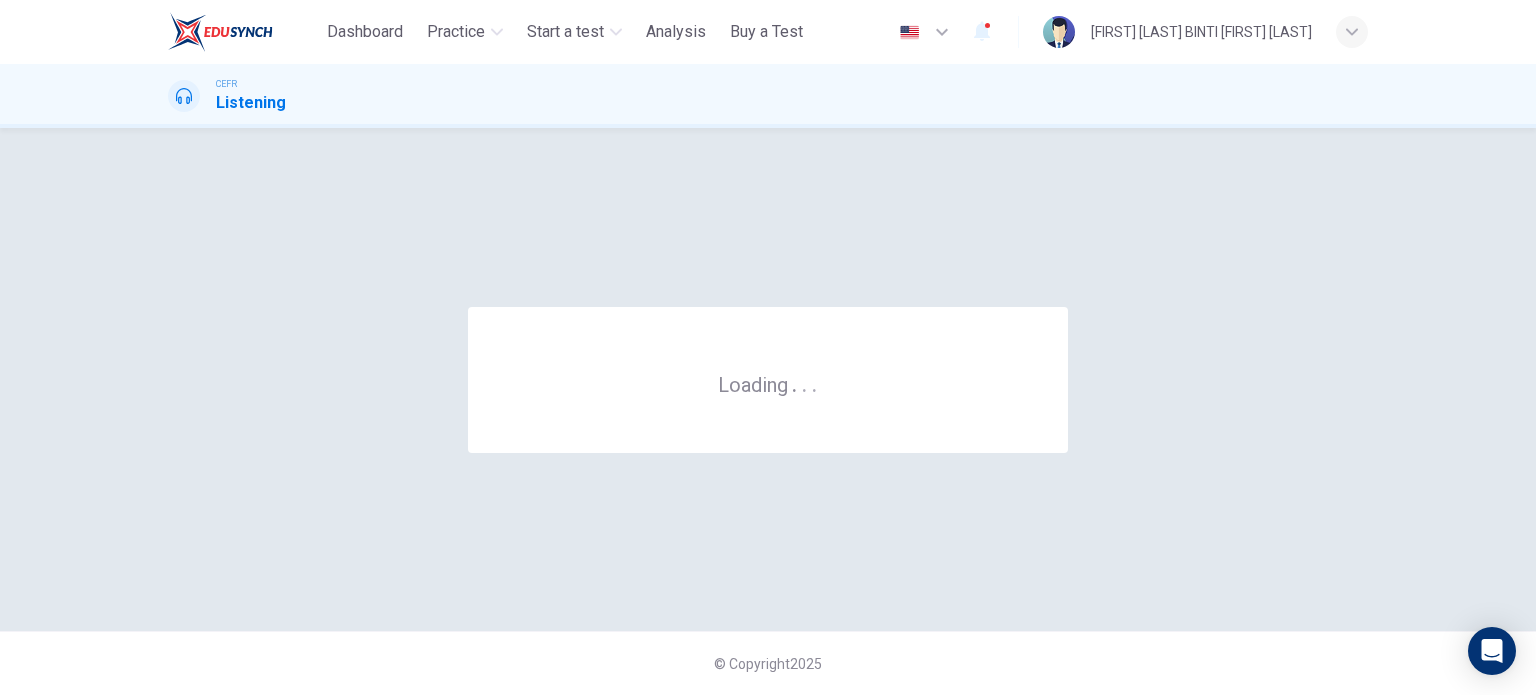 scroll, scrollTop: 0, scrollLeft: 0, axis: both 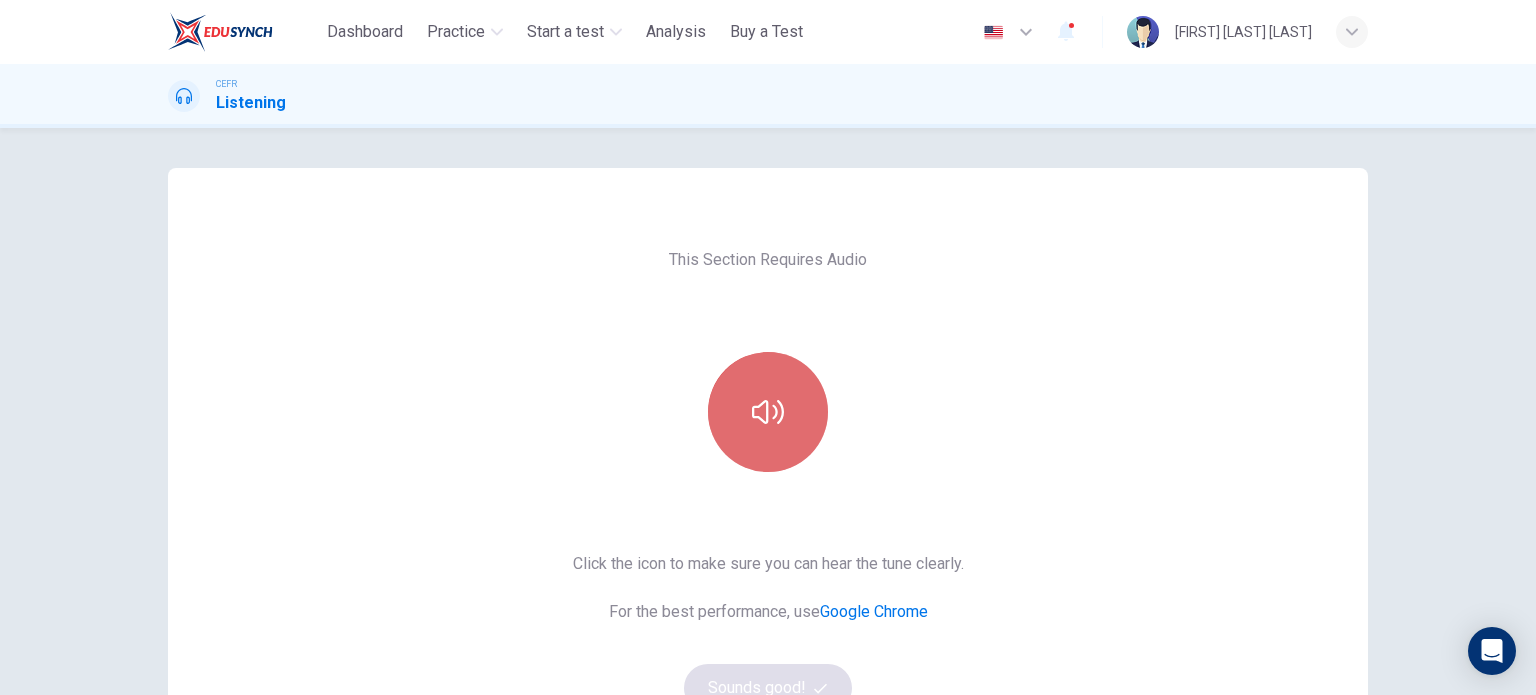 click 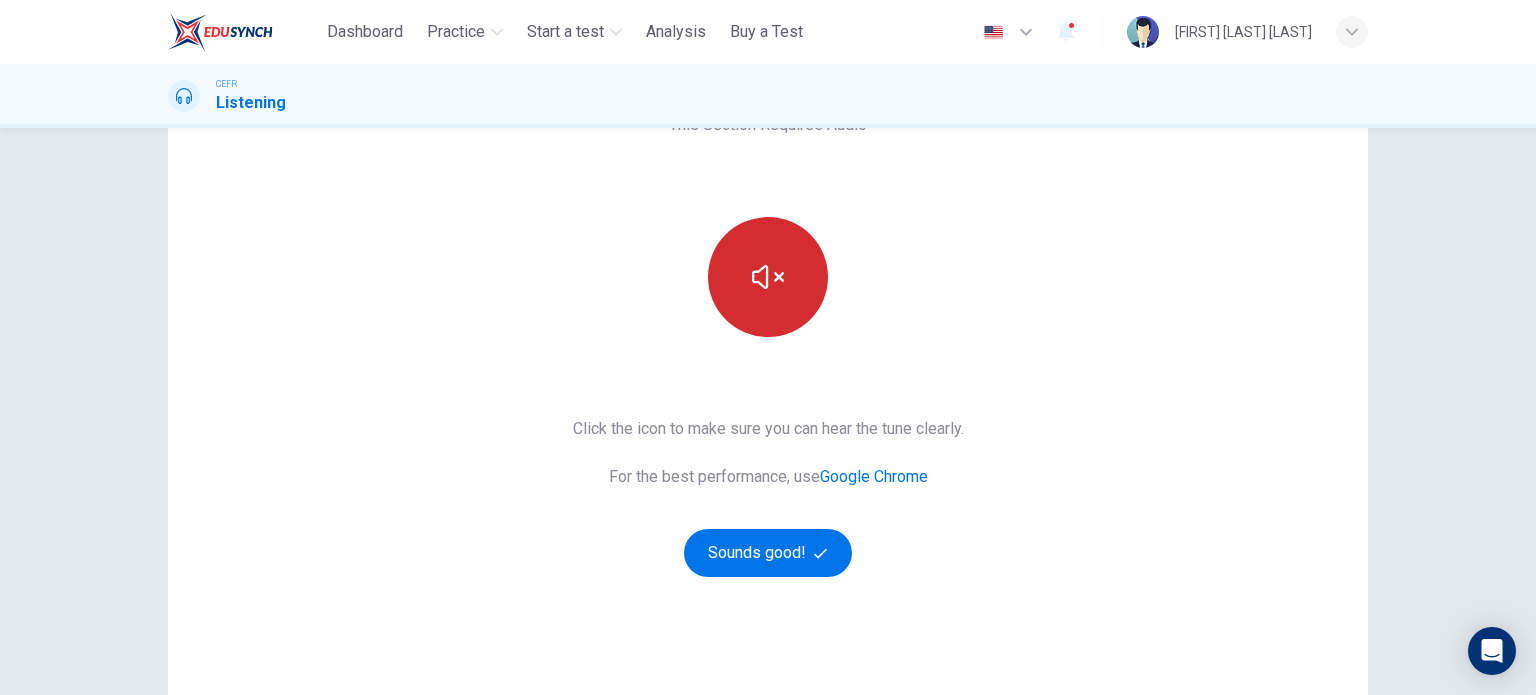 scroll, scrollTop: 136, scrollLeft: 0, axis: vertical 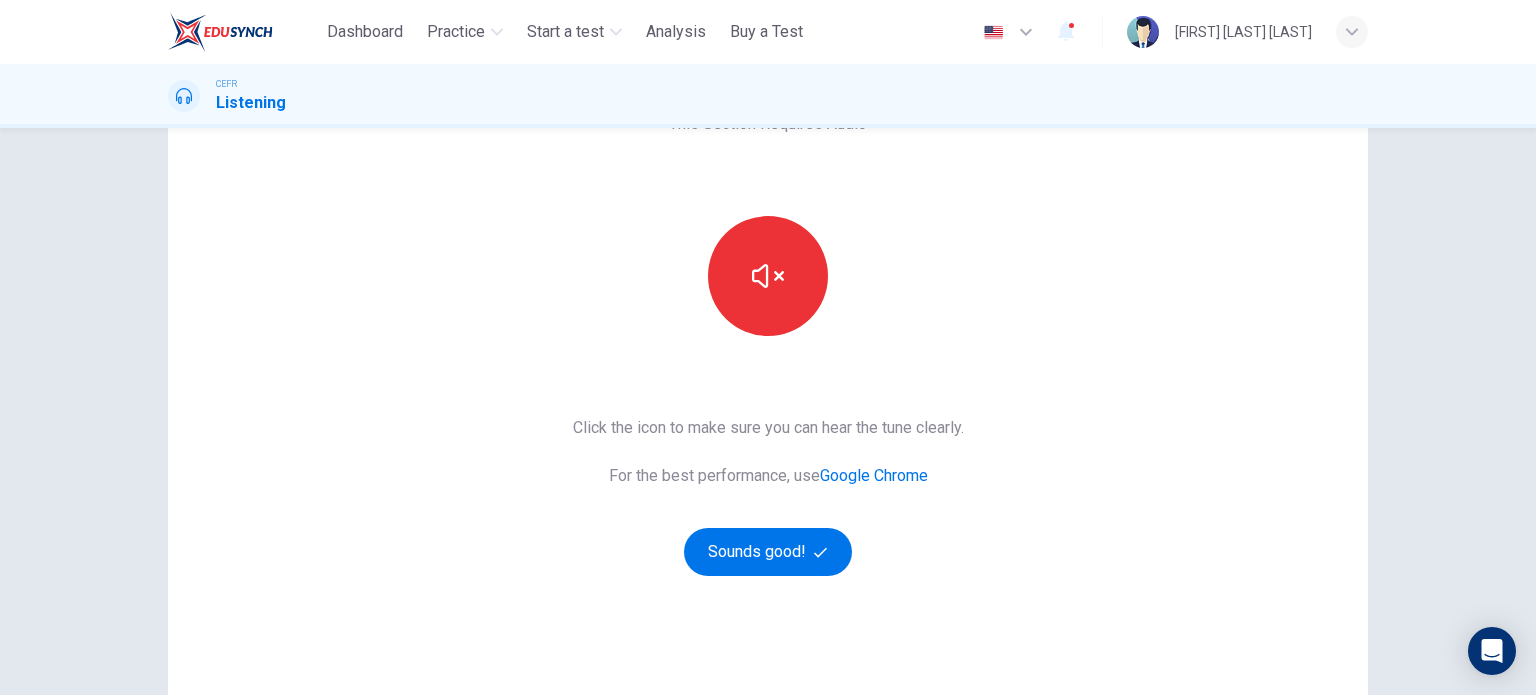 click on "Click the icon to make sure you can hear the tune clearly. For the best performance, use  Google Chrome Sounds good!" at bounding box center (768, 496) 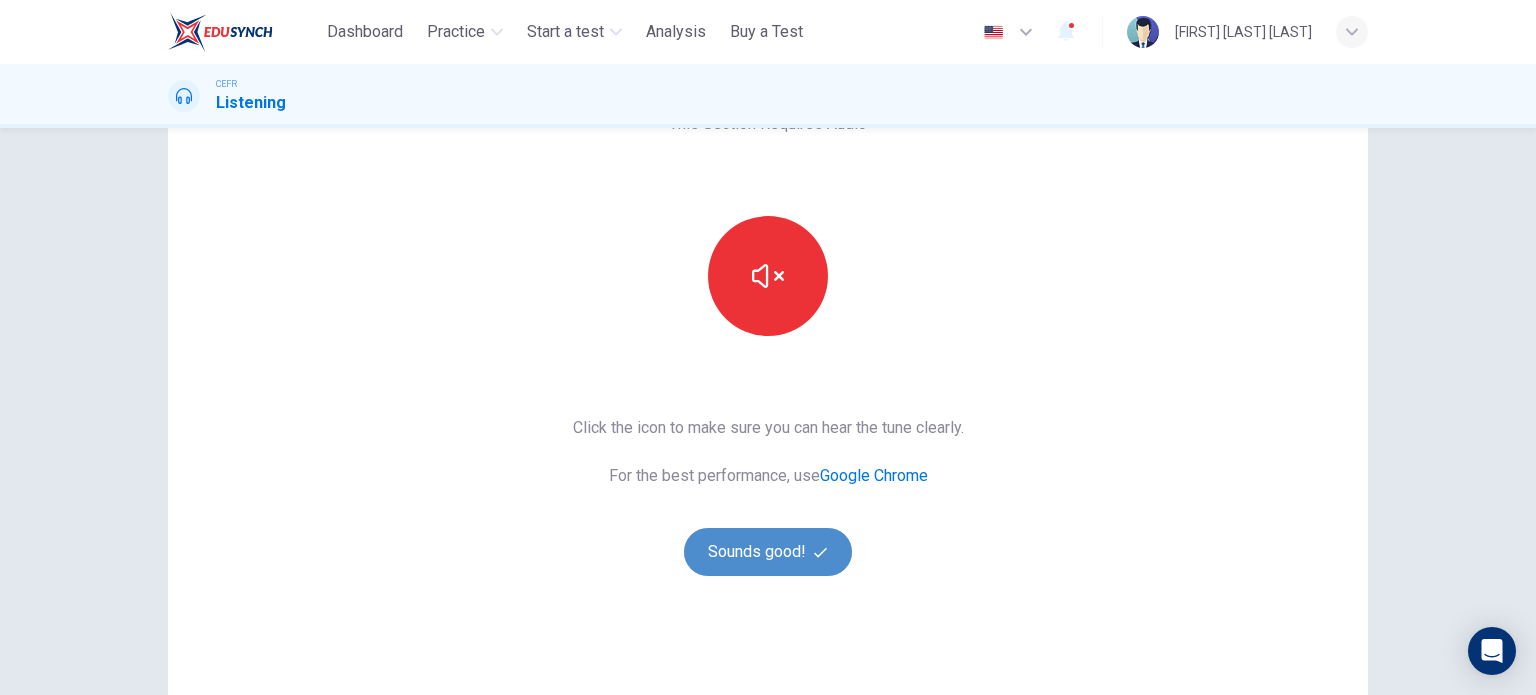 click on "Sounds good!" at bounding box center [768, 552] 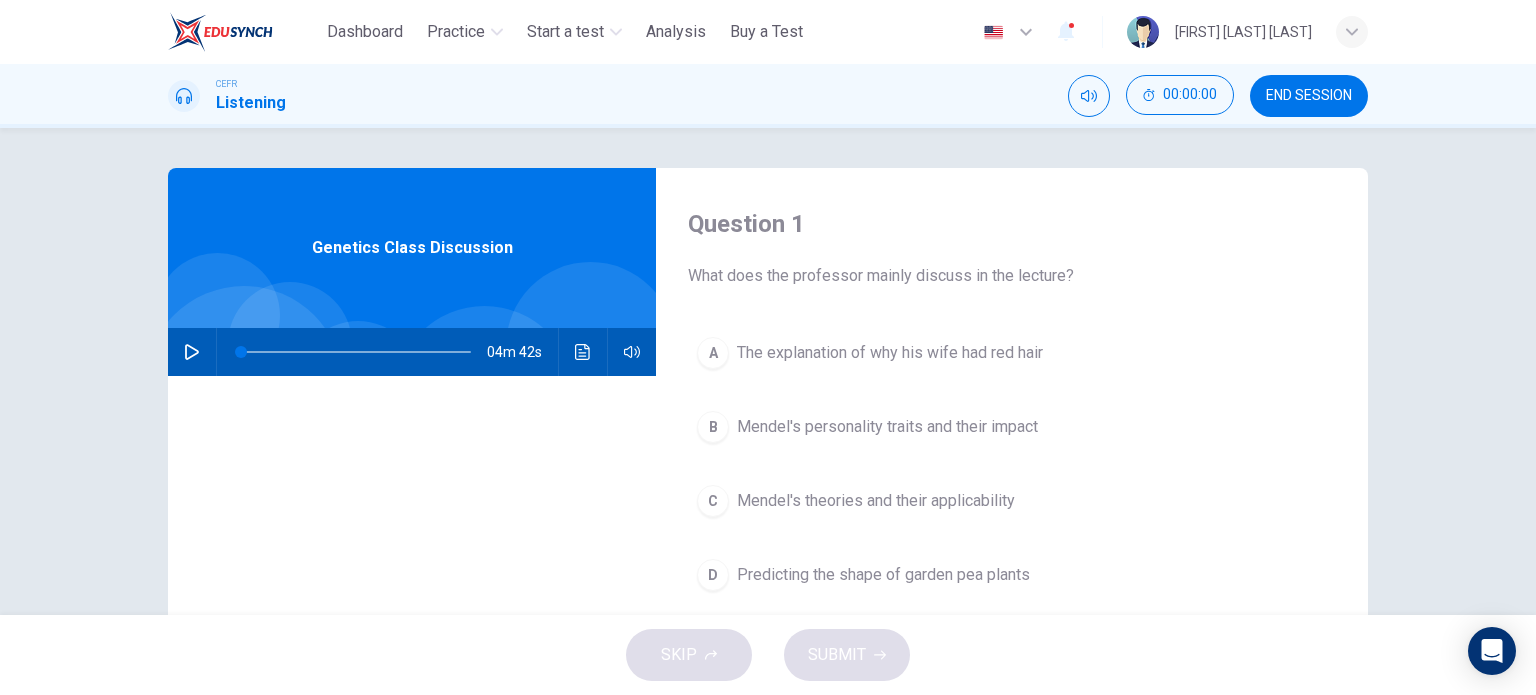 scroll, scrollTop: 0, scrollLeft: 0, axis: both 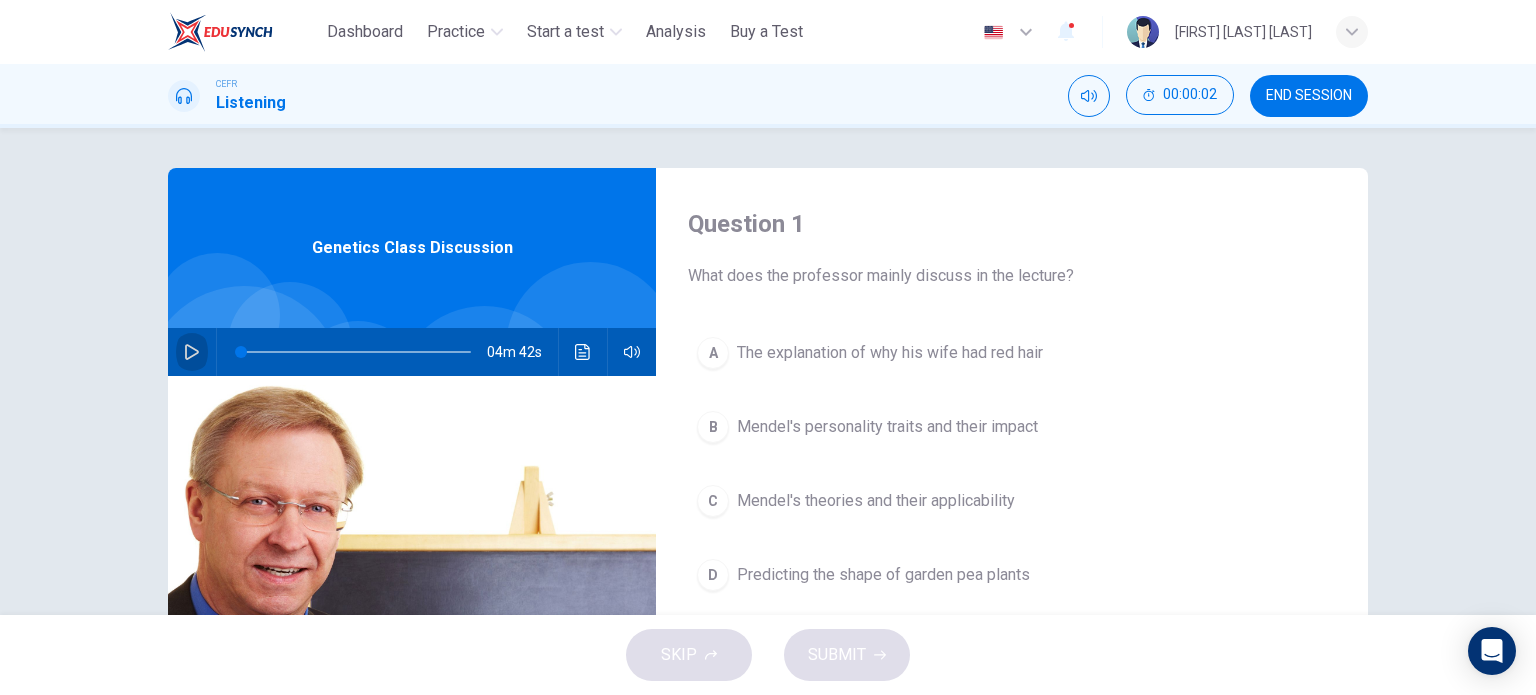 click at bounding box center [192, 352] 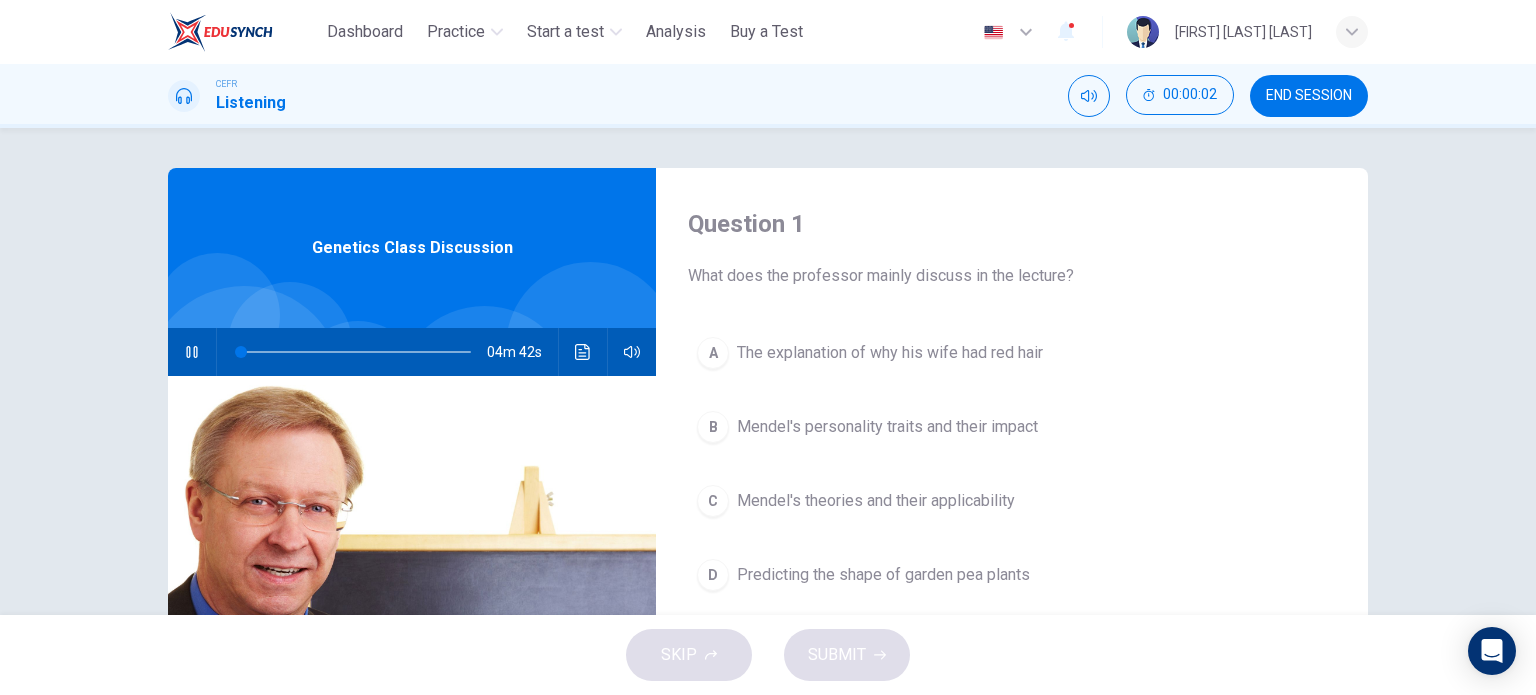 type 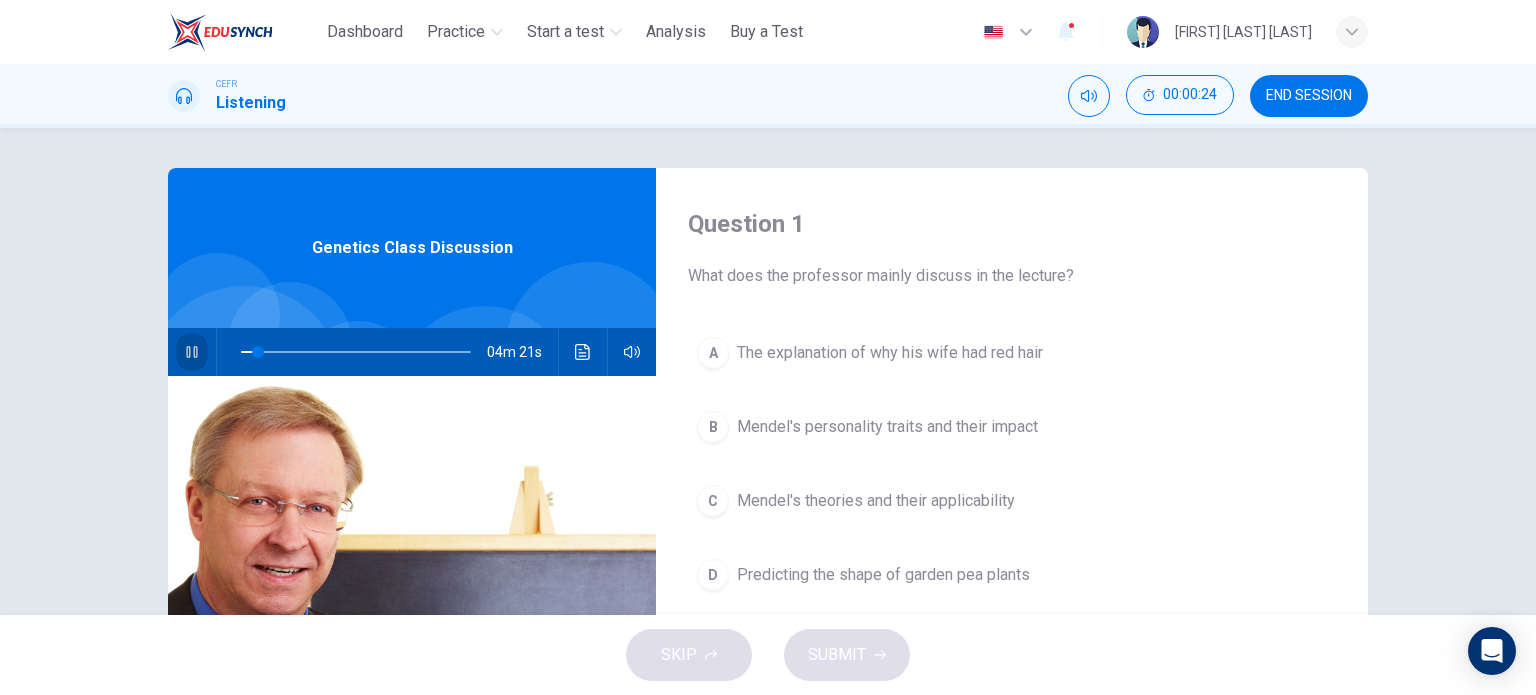 click at bounding box center (192, 352) 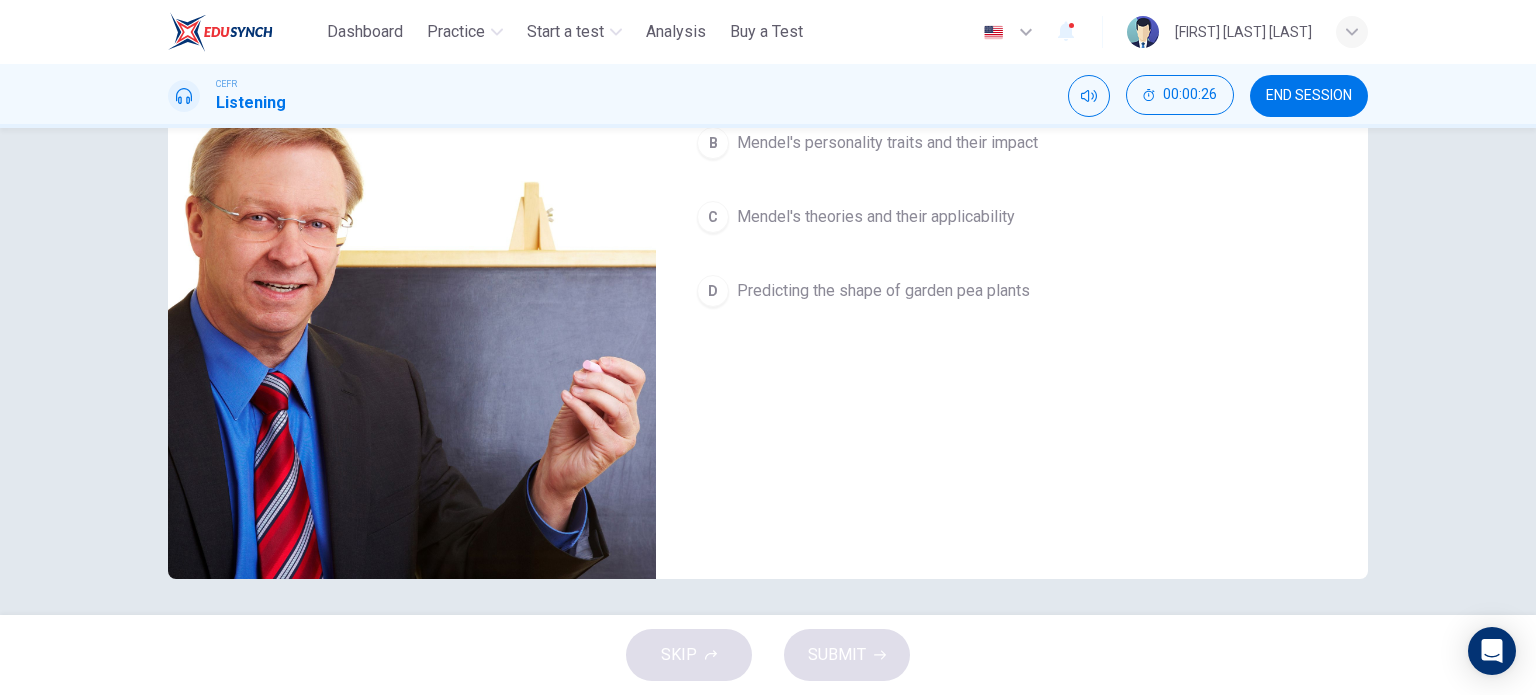 scroll, scrollTop: 0, scrollLeft: 0, axis: both 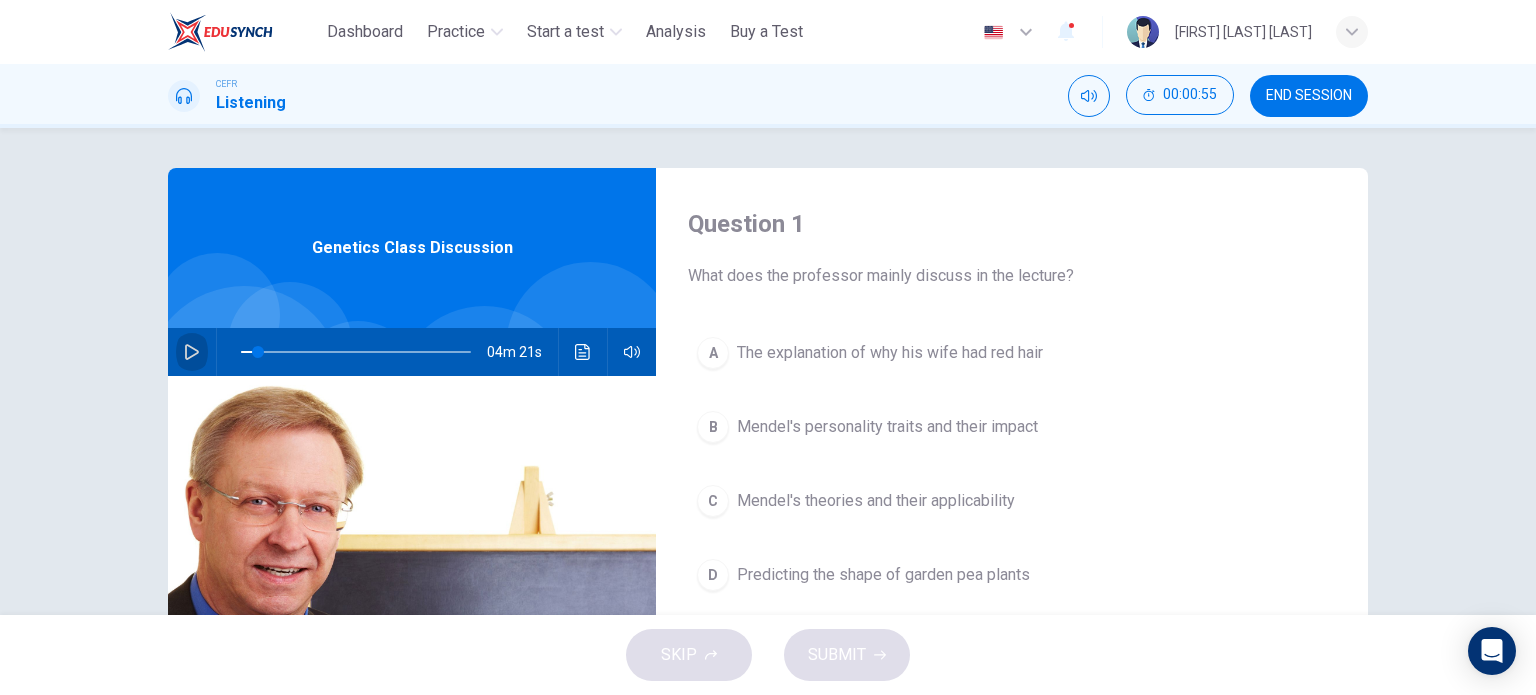 click 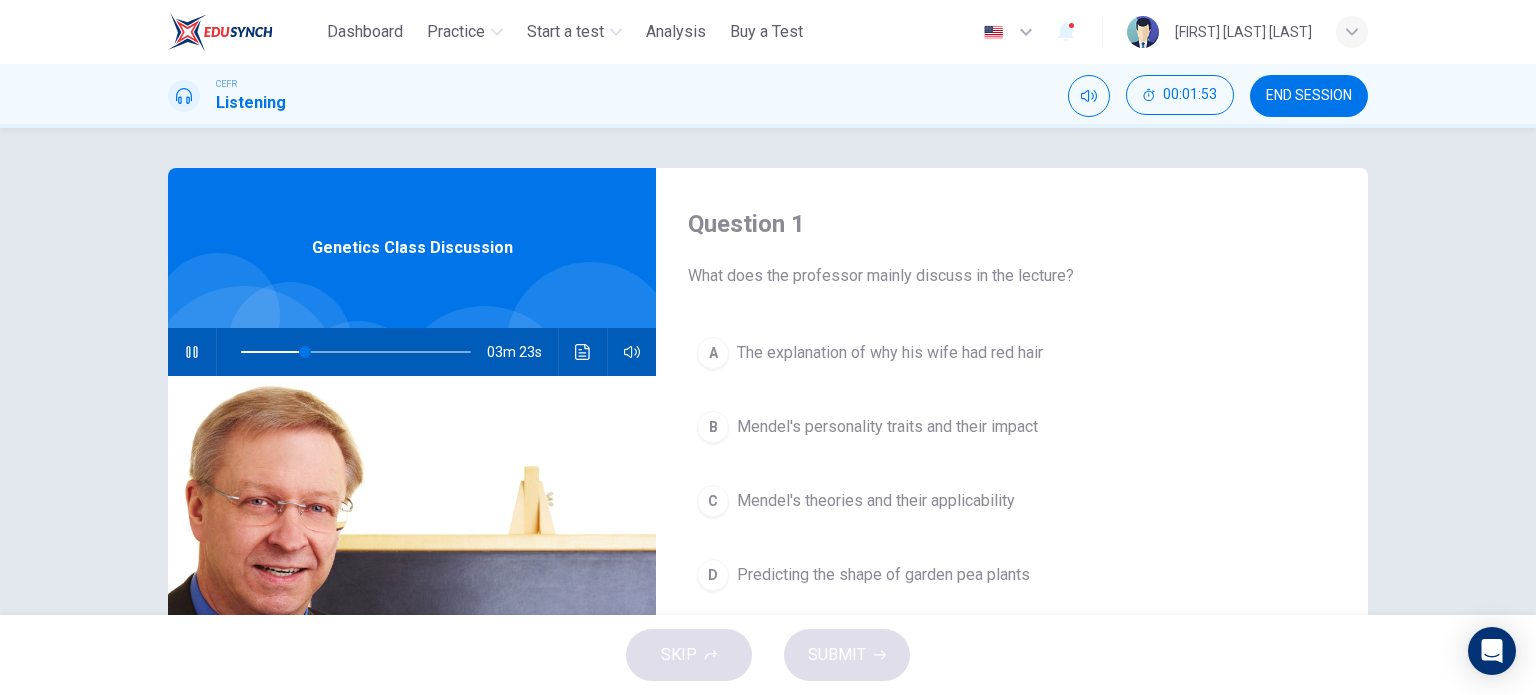 click at bounding box center (192, 352) 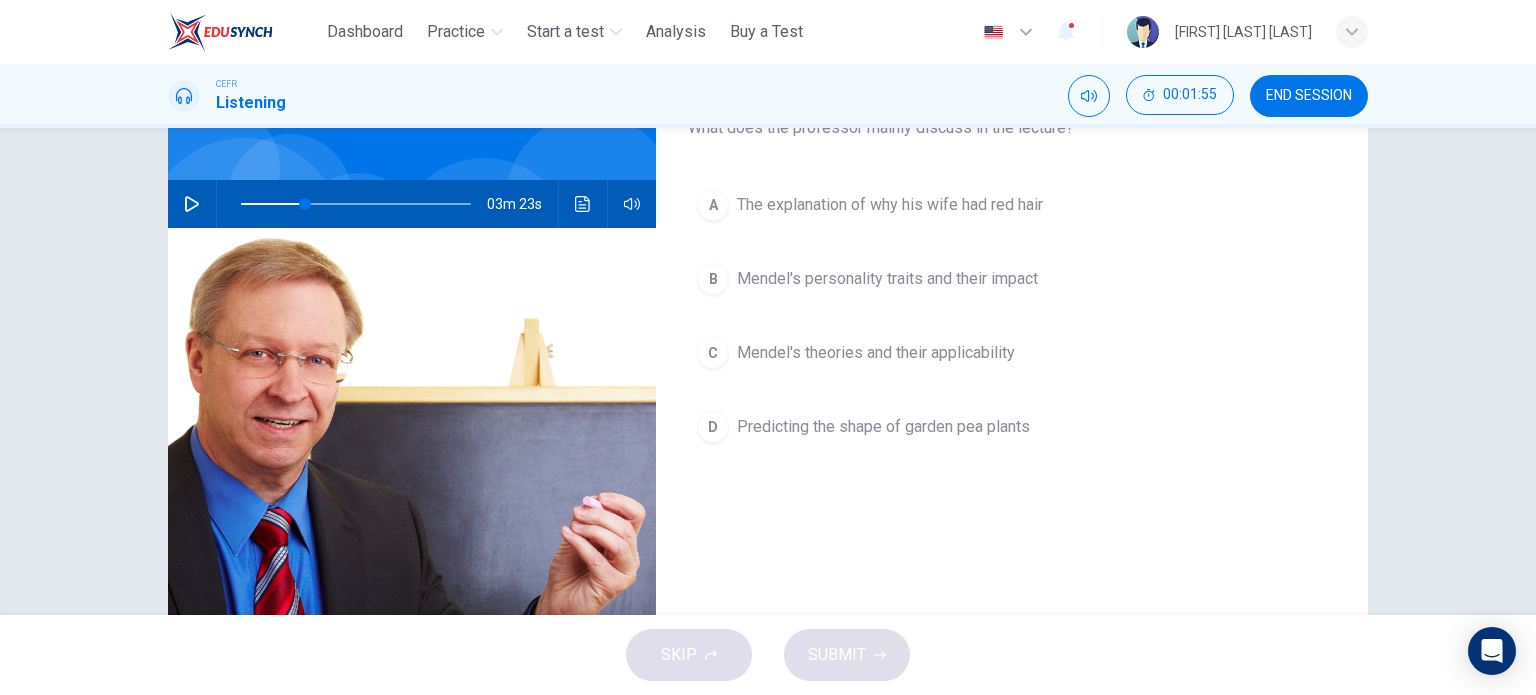 scroll, scrollTop: 120, scrollLeft: 0, axis: vertical 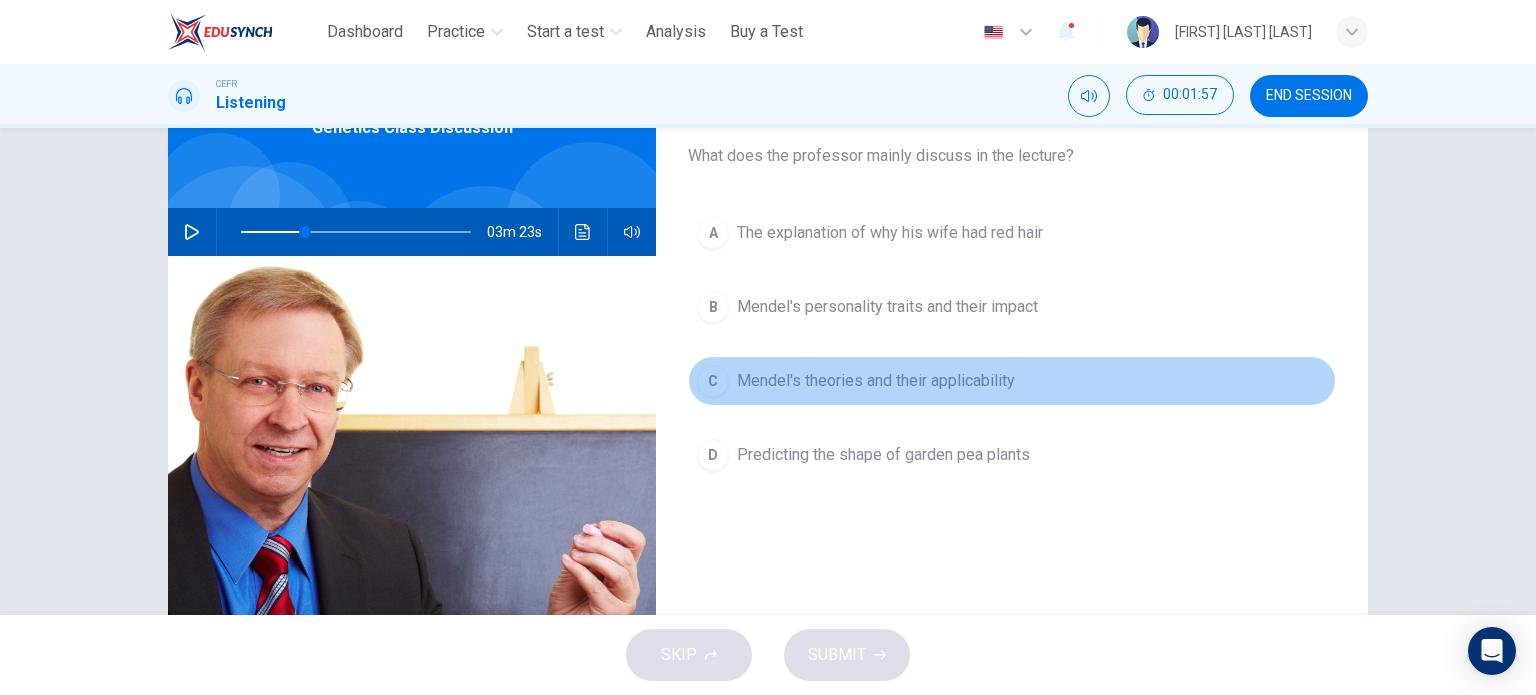 click on "C" at bounding box center (713, 381) 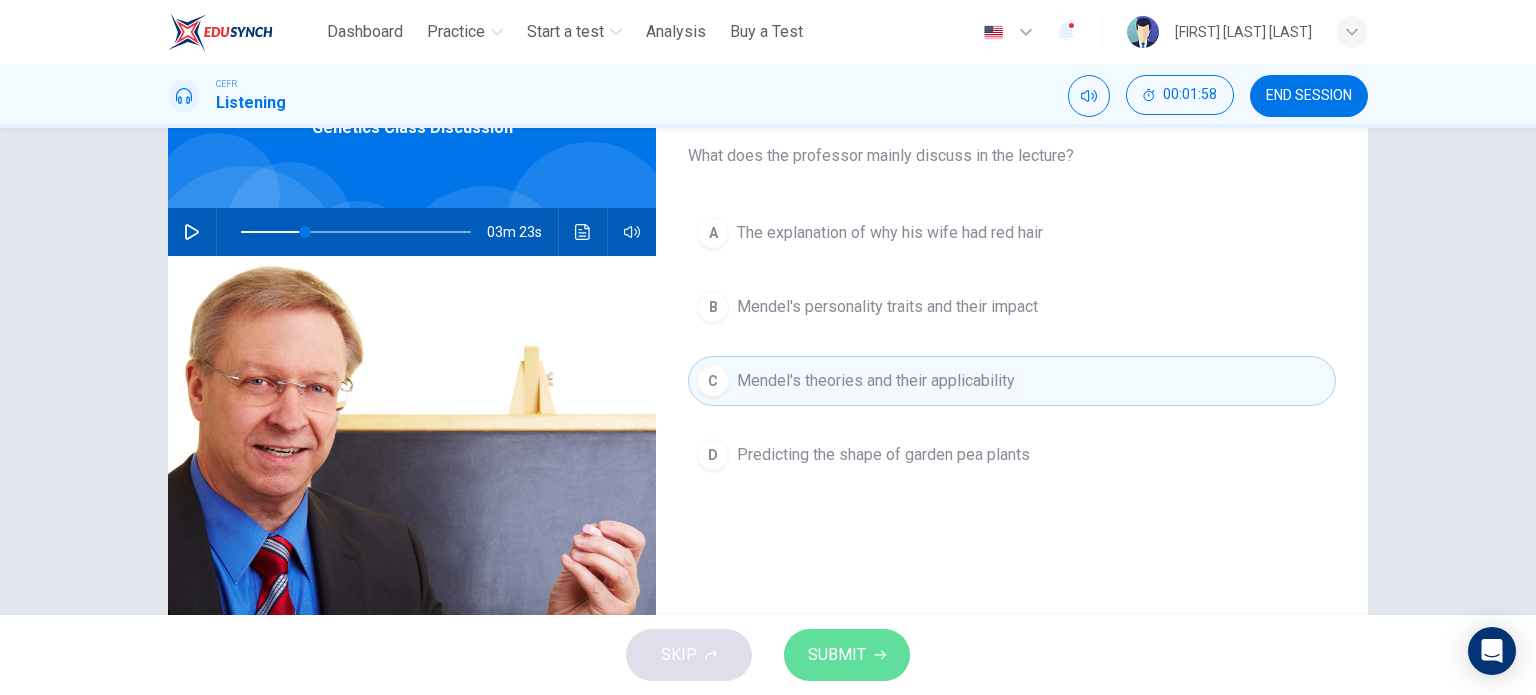 click on "SUBMIT" at bounding box center [837, 655] 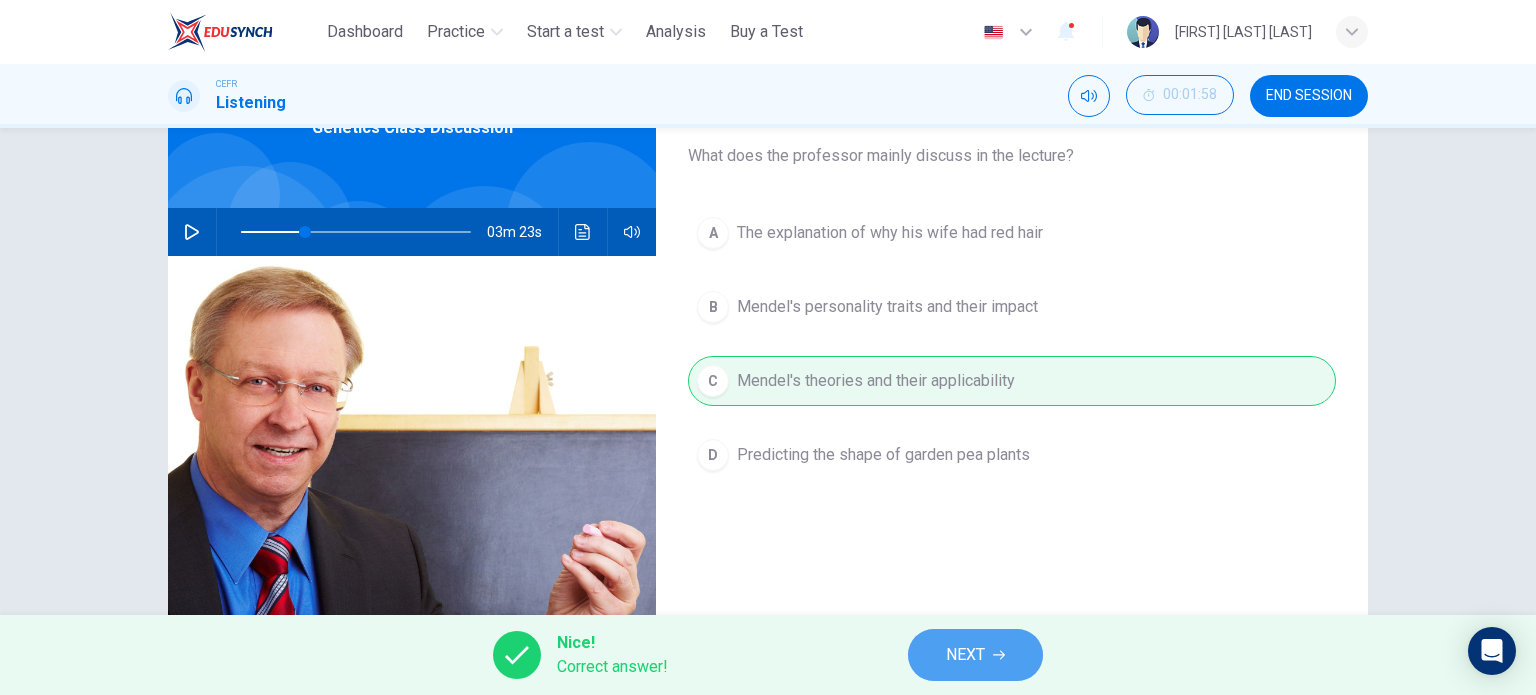 click on "NEXT" at bounding box center [965, 655] 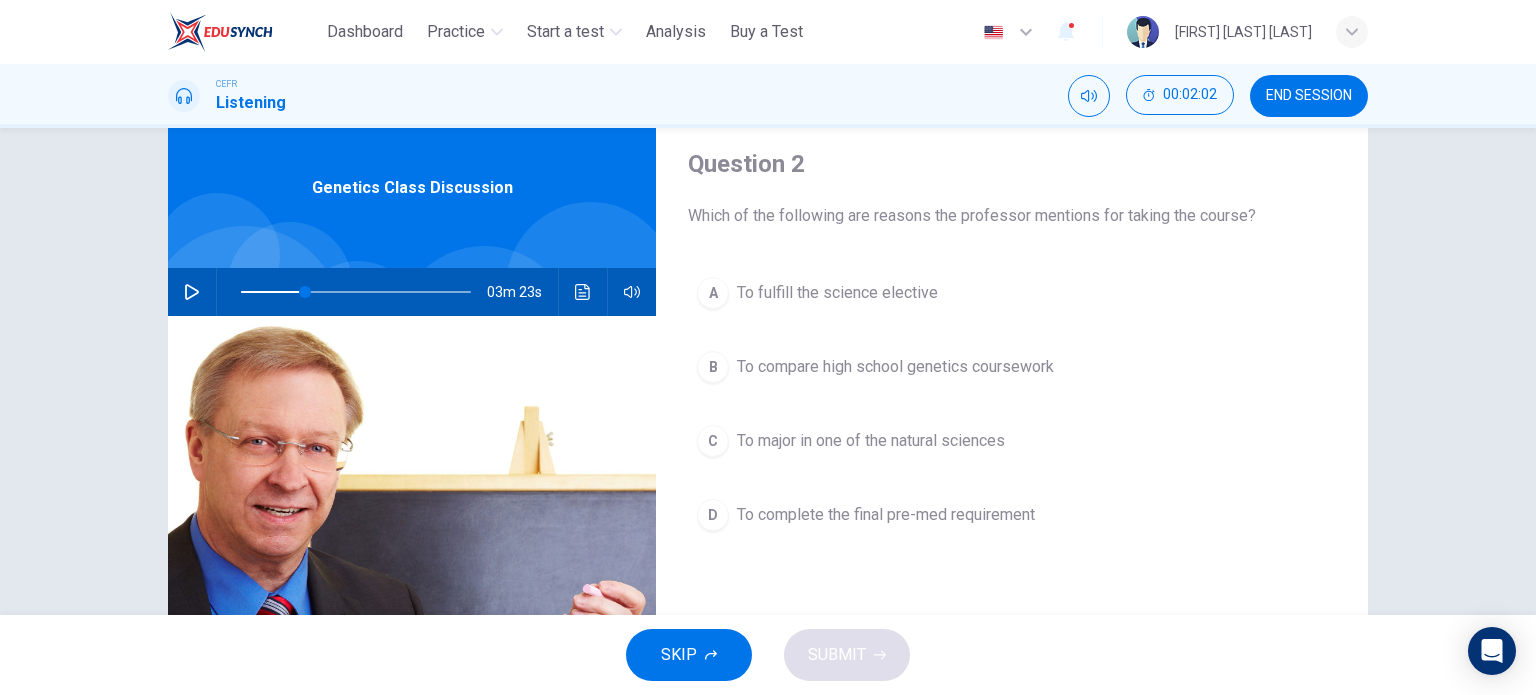 scroll, scrollTop: 63, scrollLeft: 0, axis: vertical 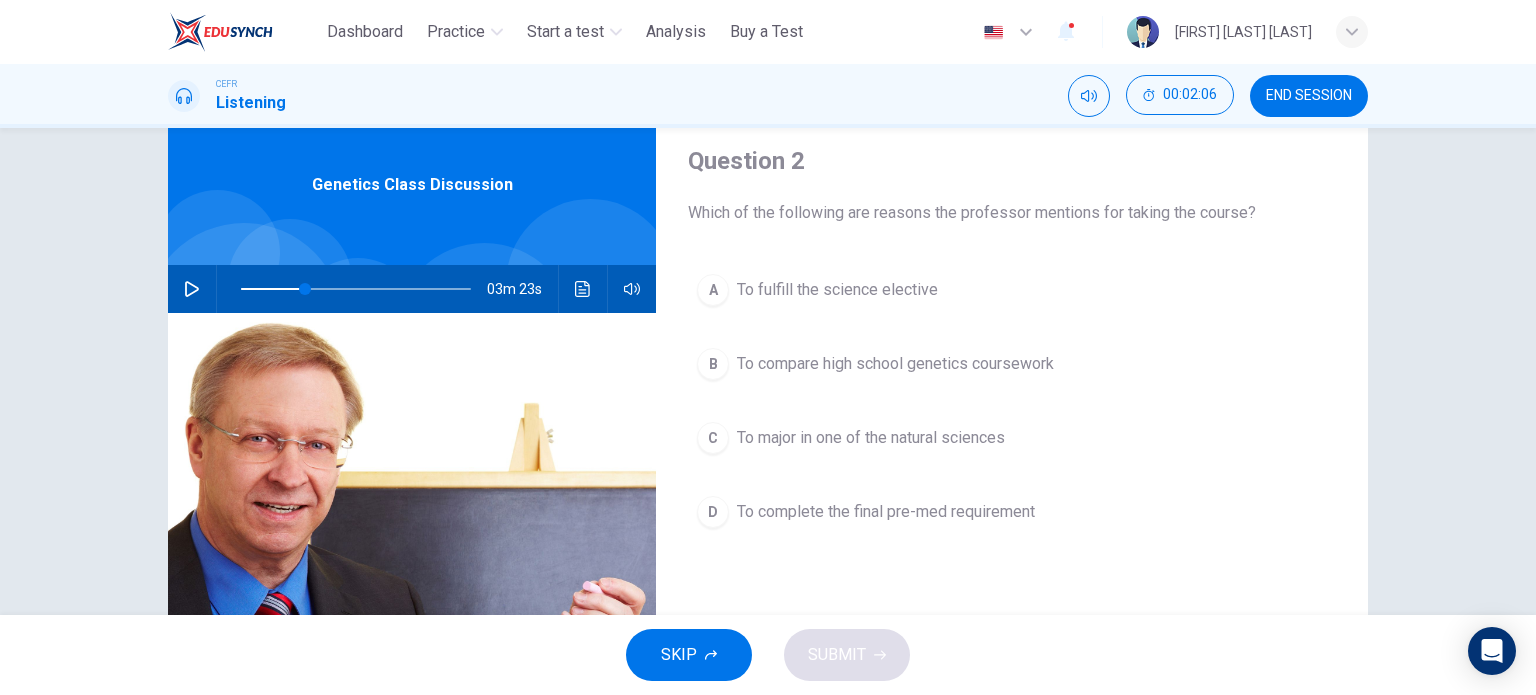 click on "To fulfill the science elective" at bounding box center [837, 290] 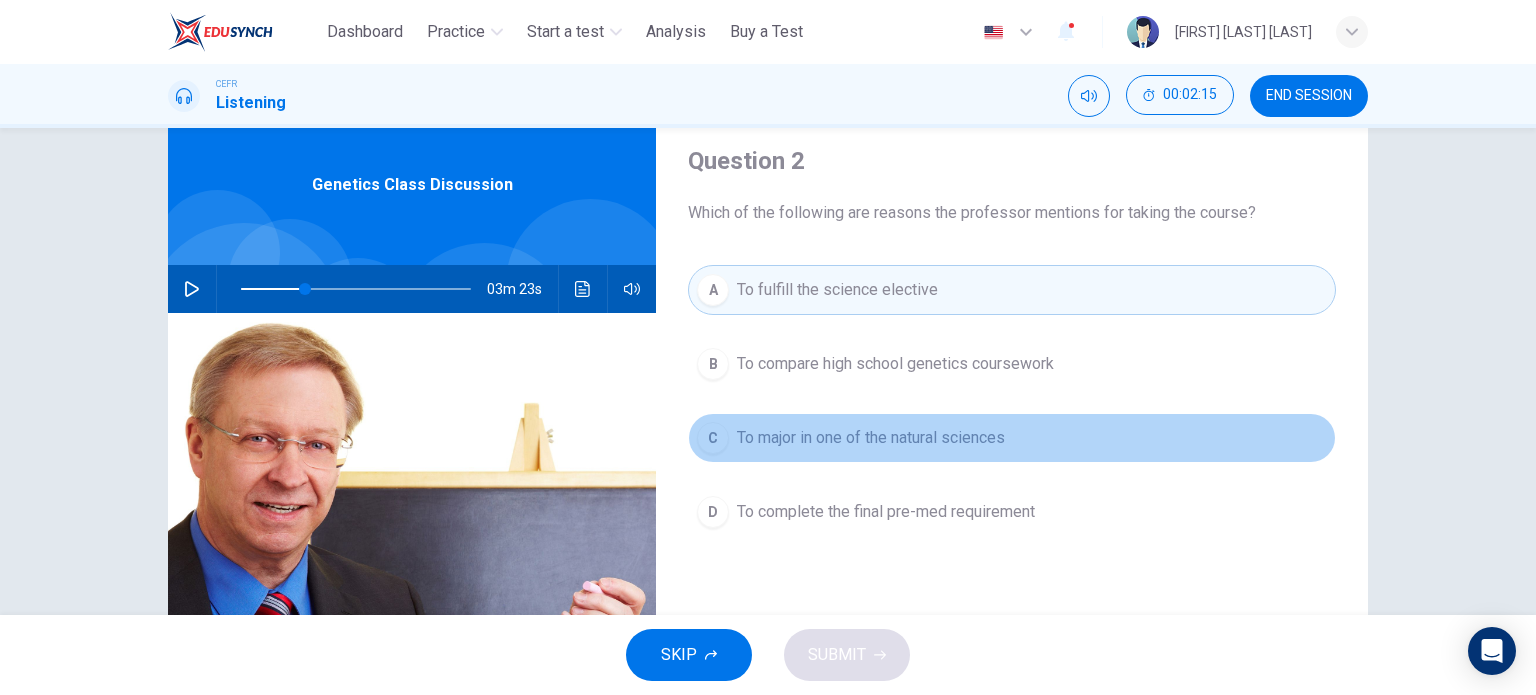 click on "C To major in one of the natural sciences" at bounding box center [1012, 438] 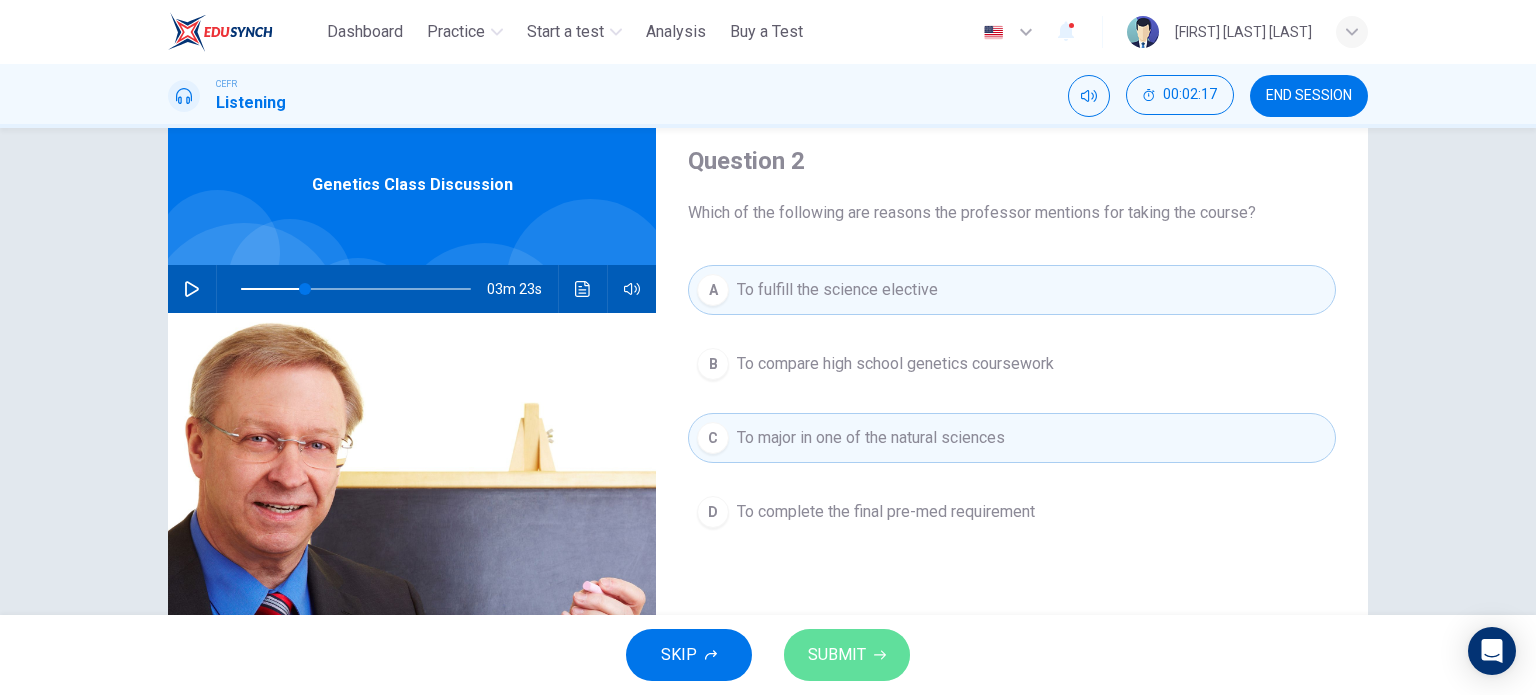 click on "SUBMIT" at bounding box center [837, 655] 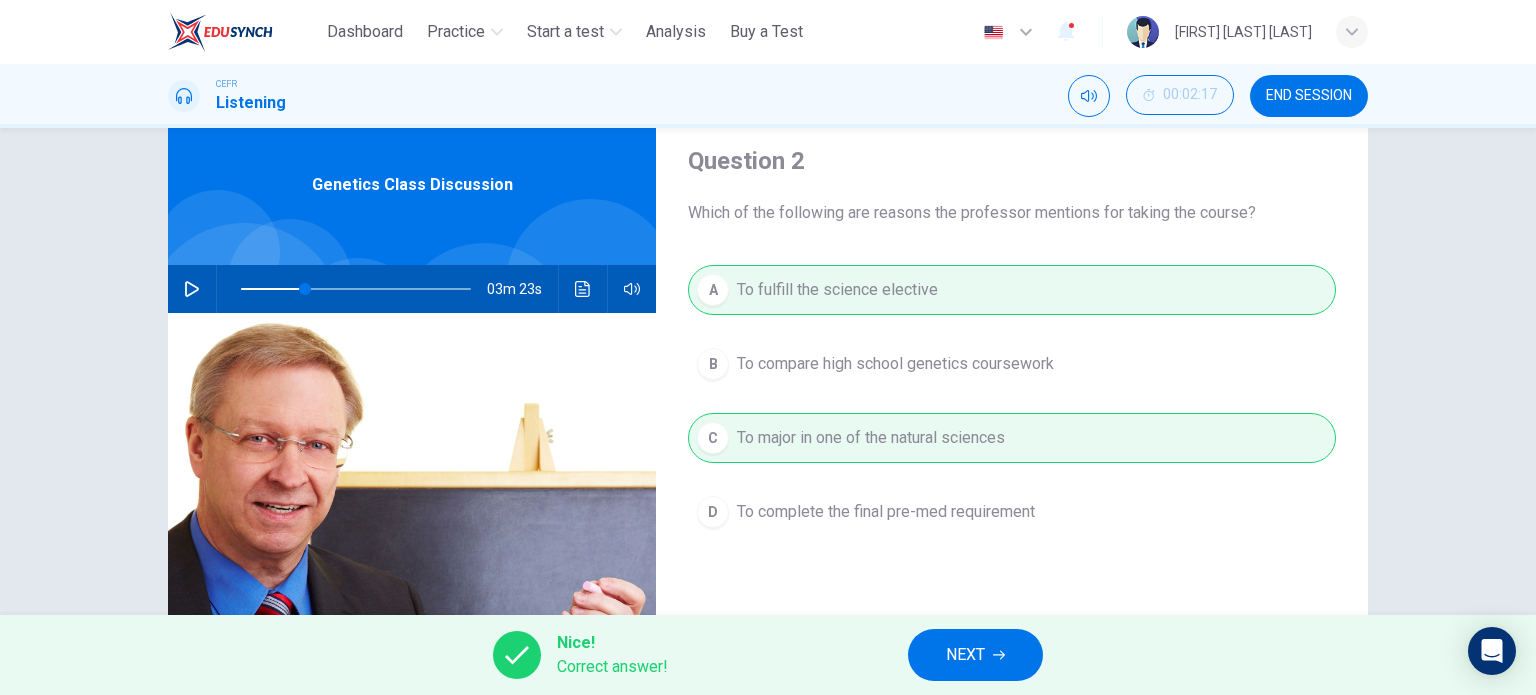 click on "NEXT" at bounding box center [965, 655] 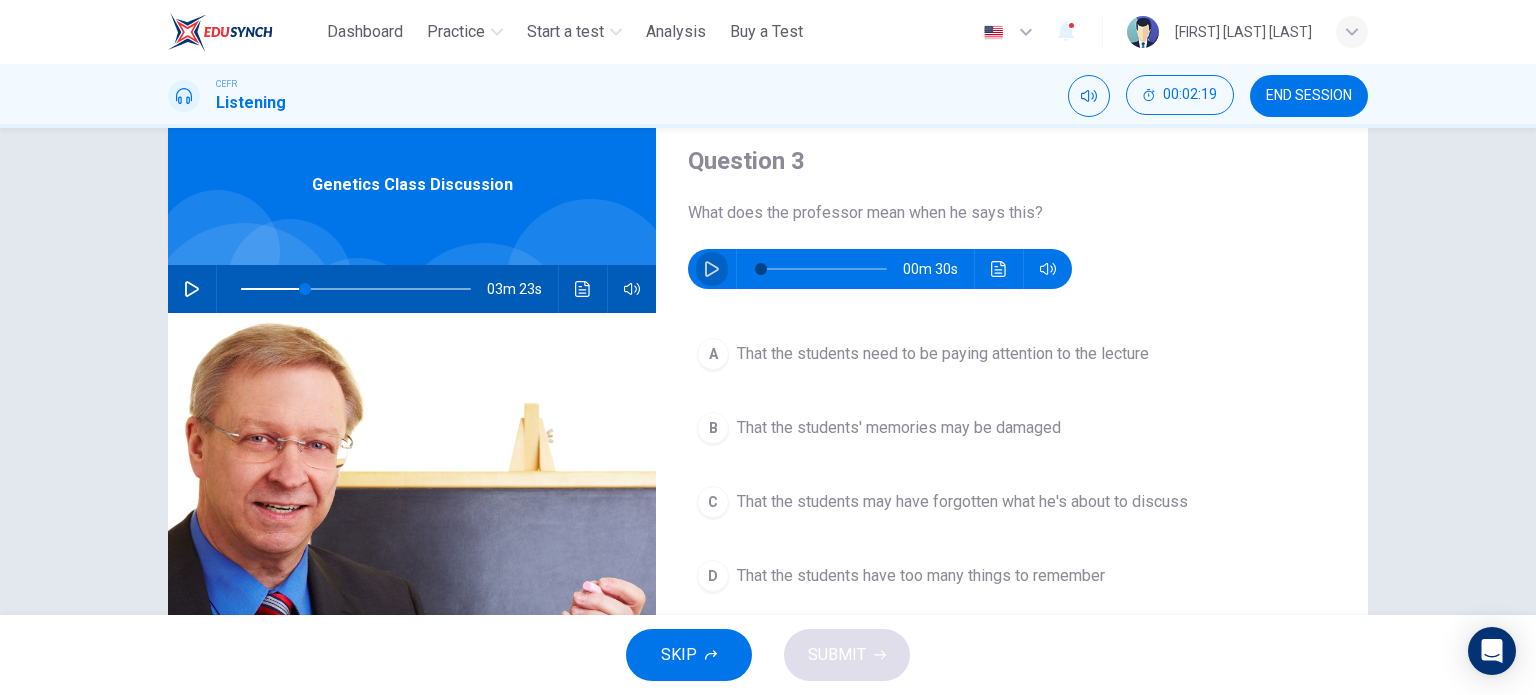 click 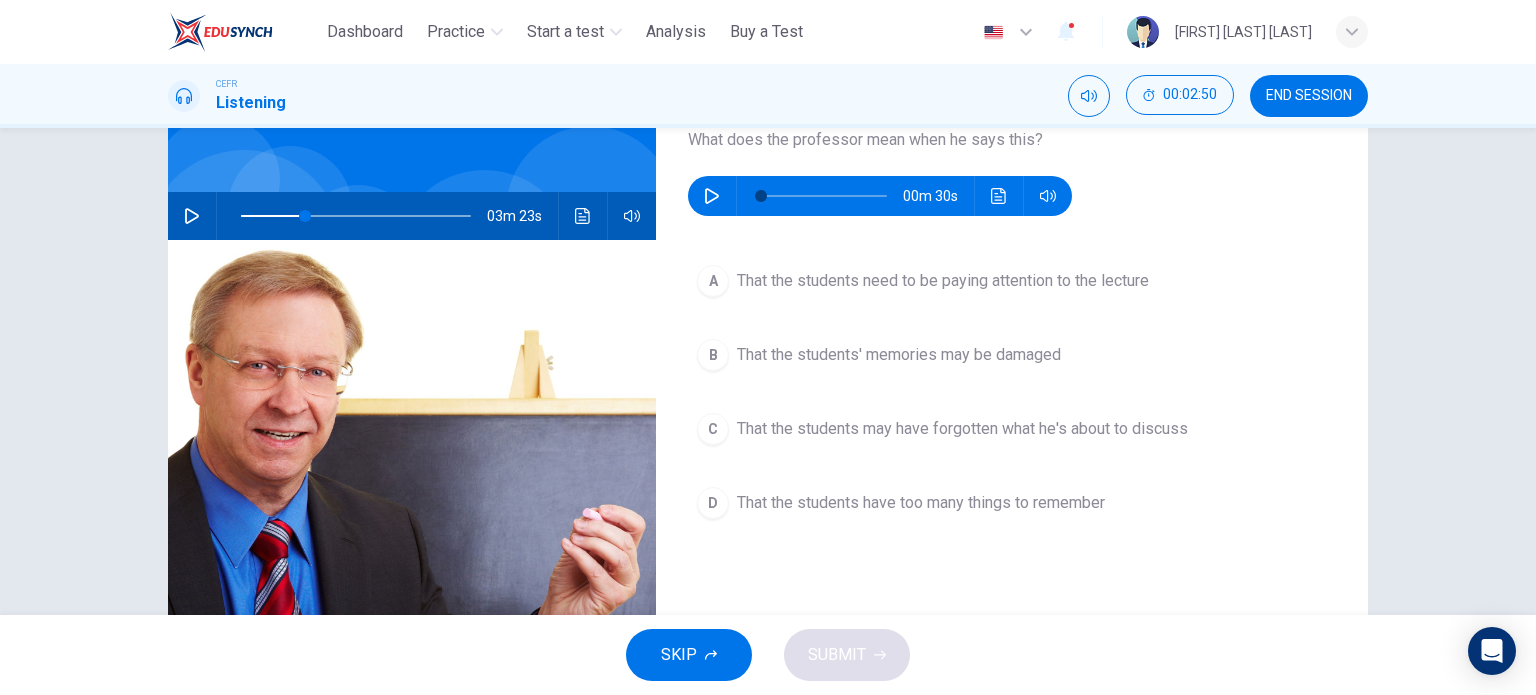 scroll, scrollTop: 138, scrollLeft: 0, axis: vertical 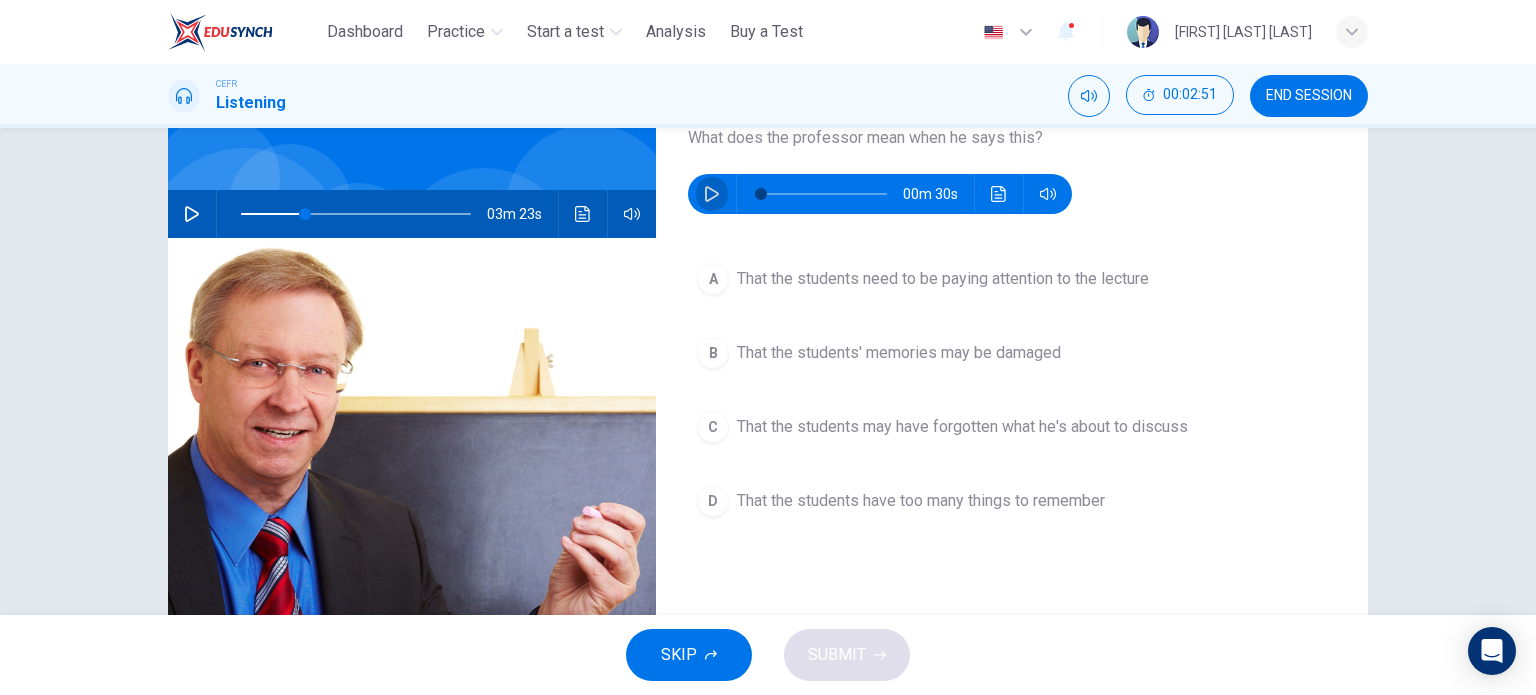 click 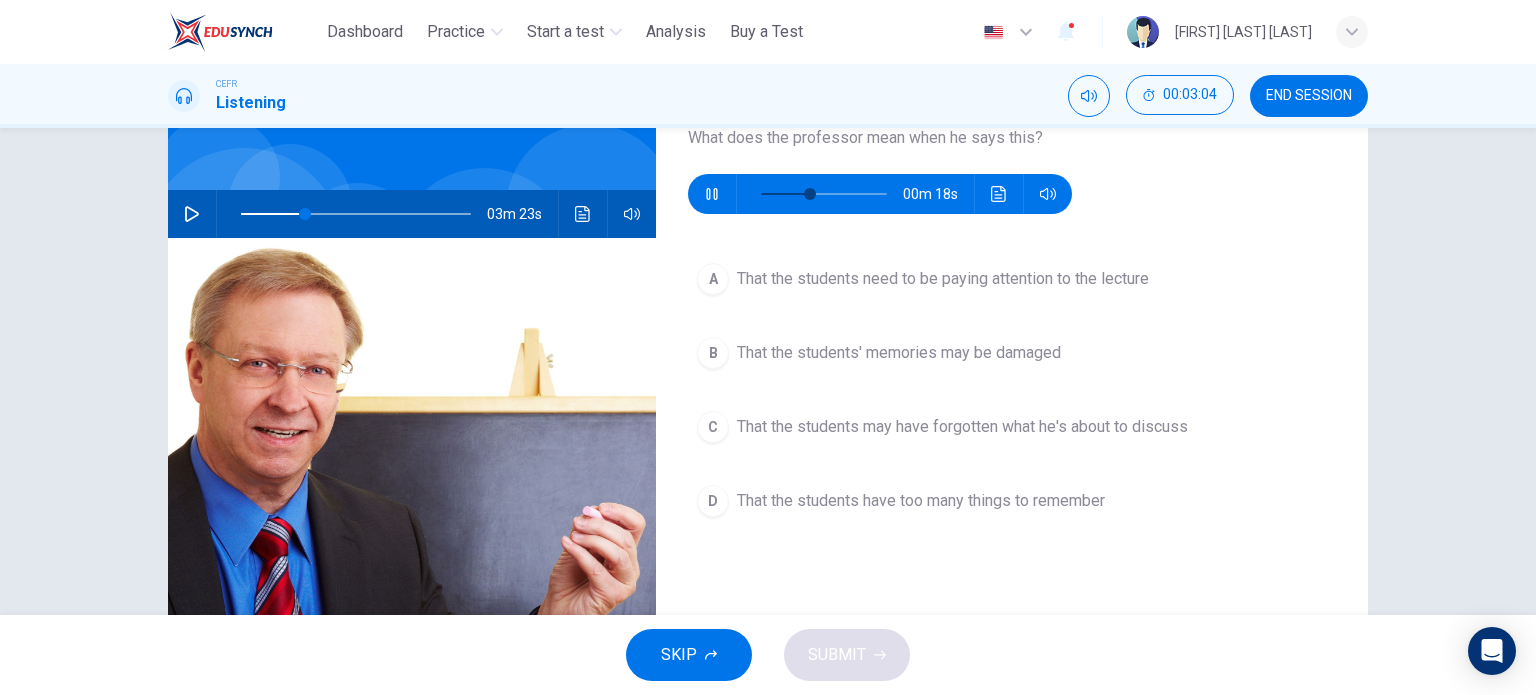 type on "**" 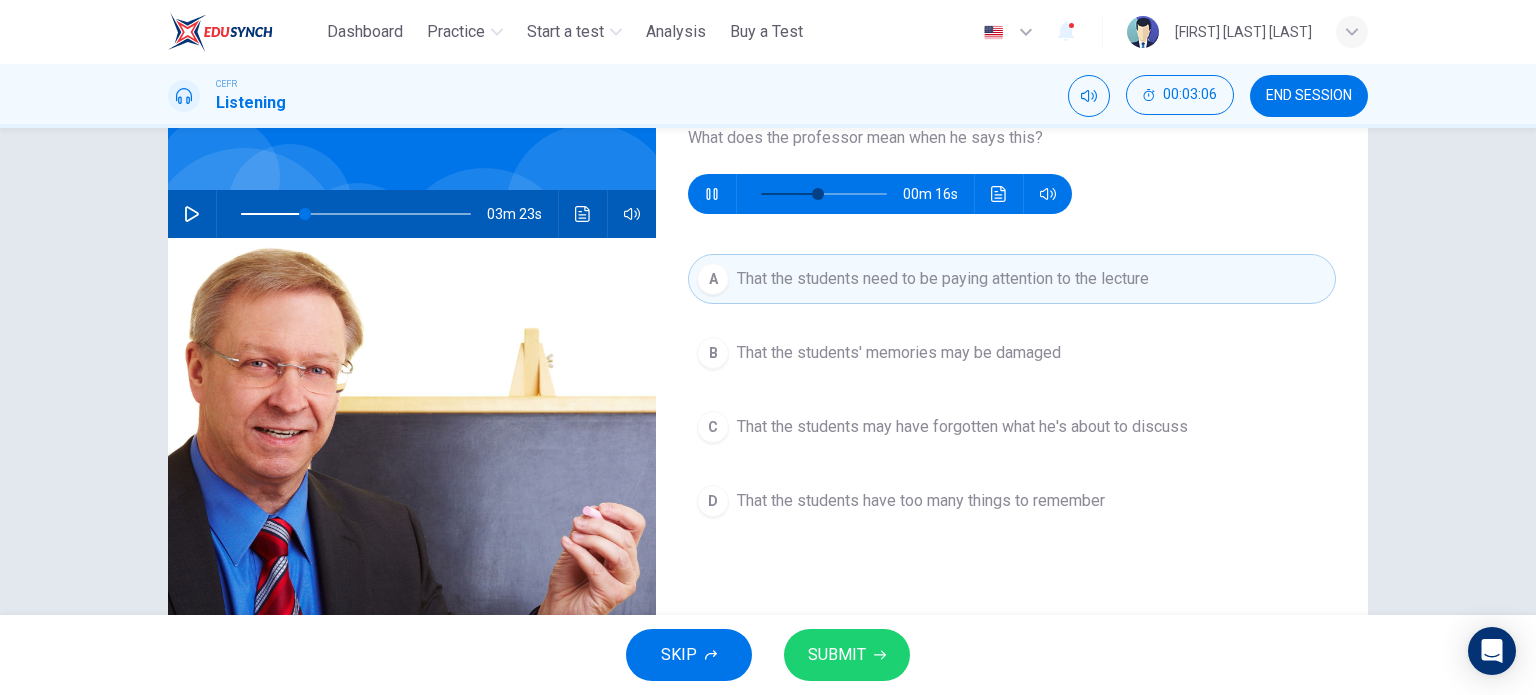 type on "**" 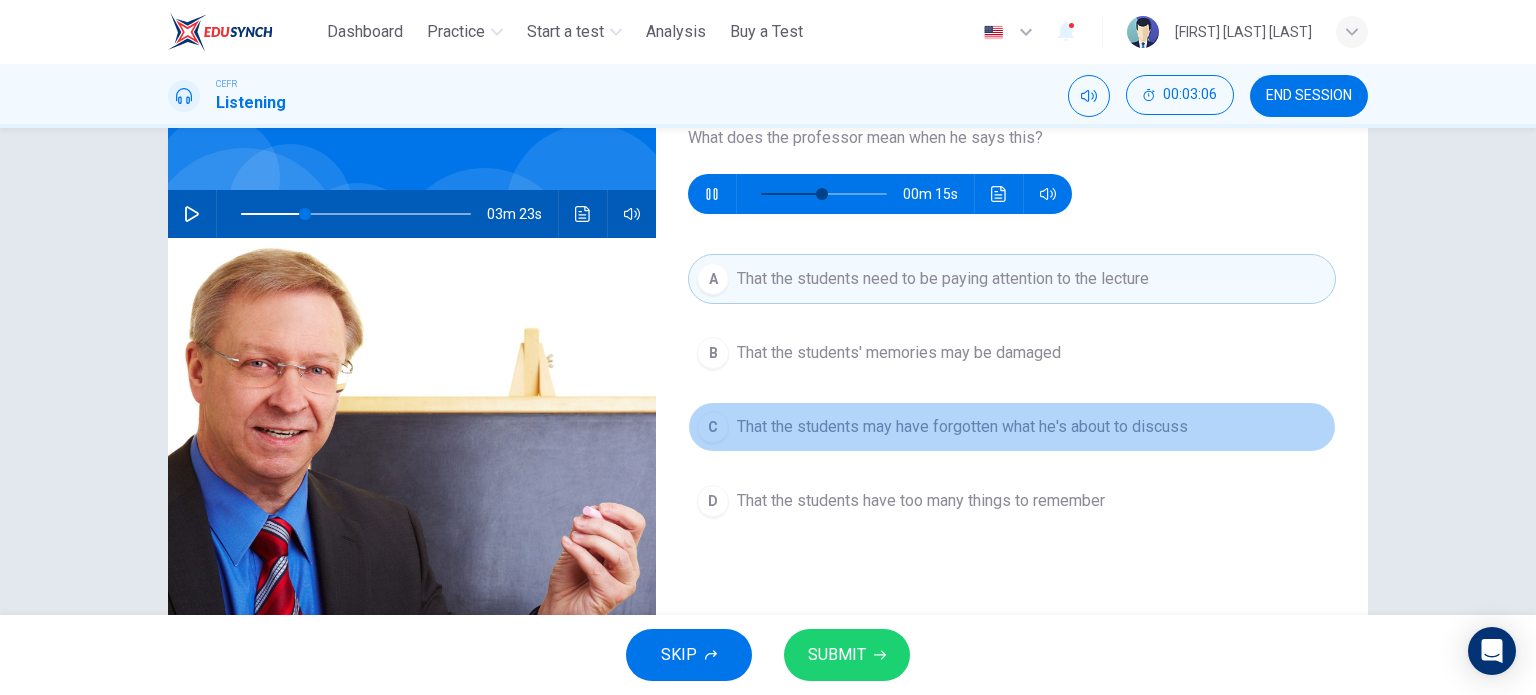 click on "C" at bounding box center [713, 427] 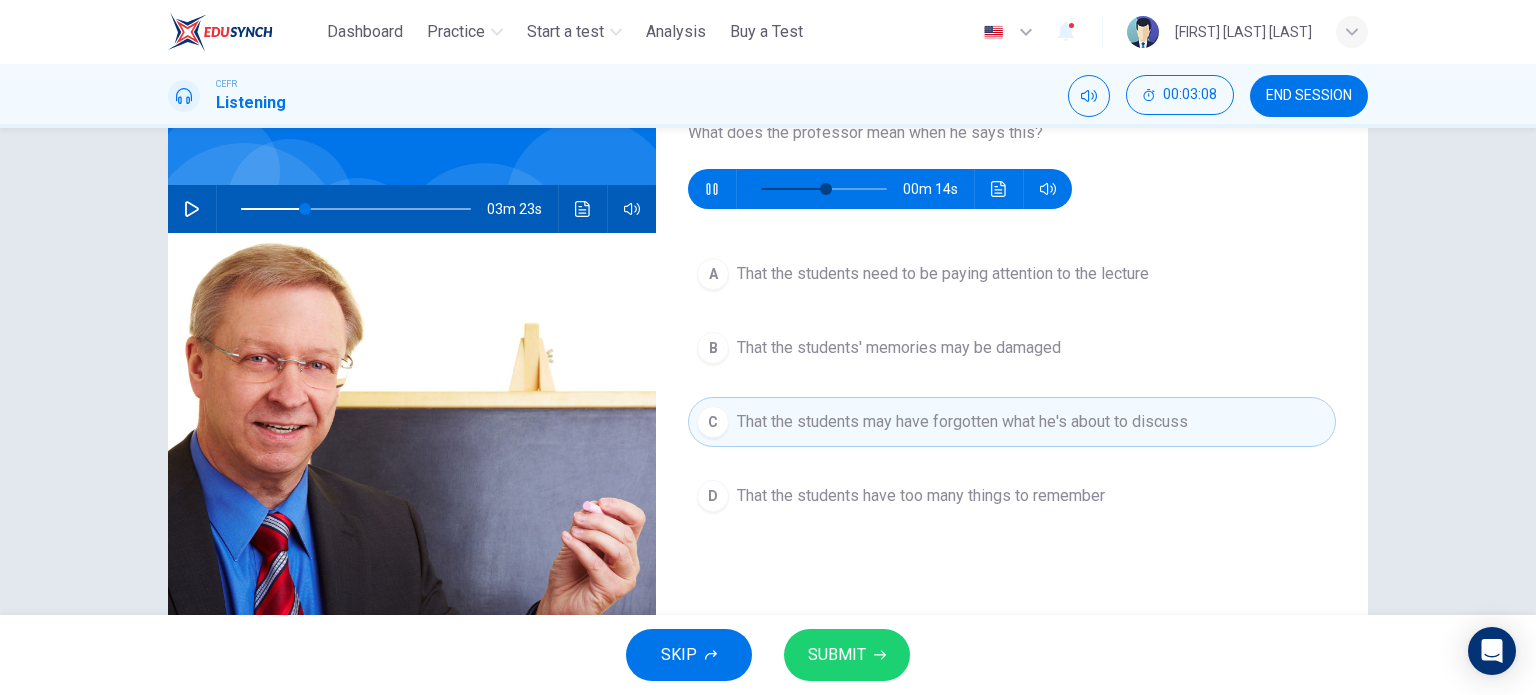 scroll, scrollTop: 154, scrollLeft: 0, axis: vertical 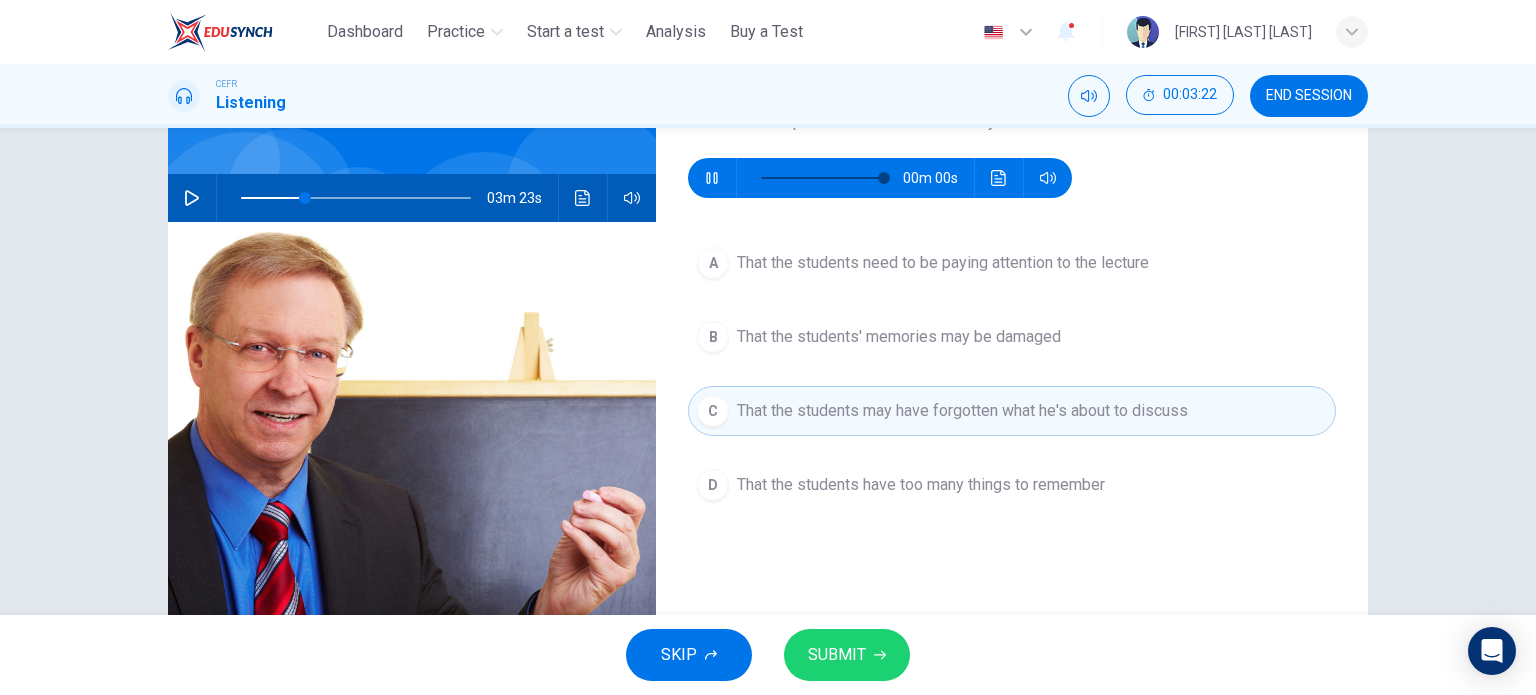 type on "*" 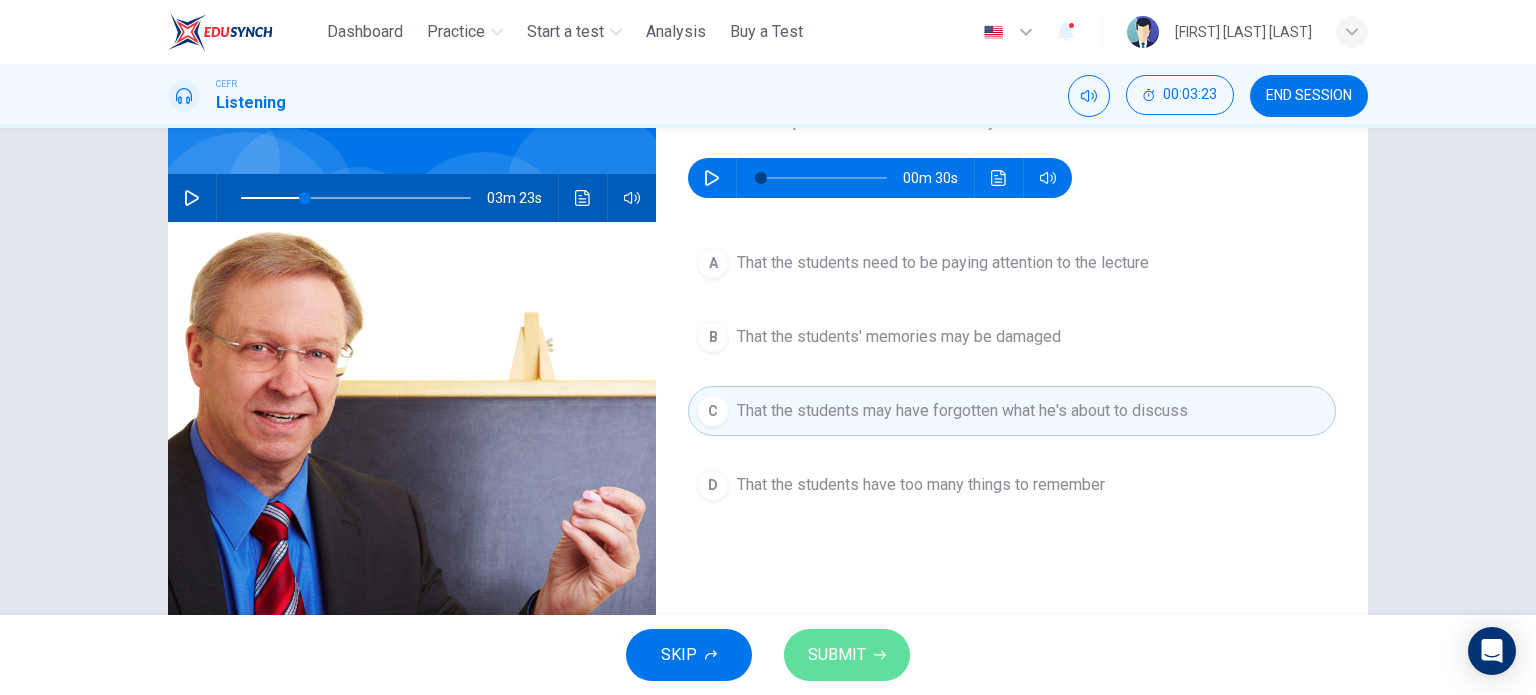 click 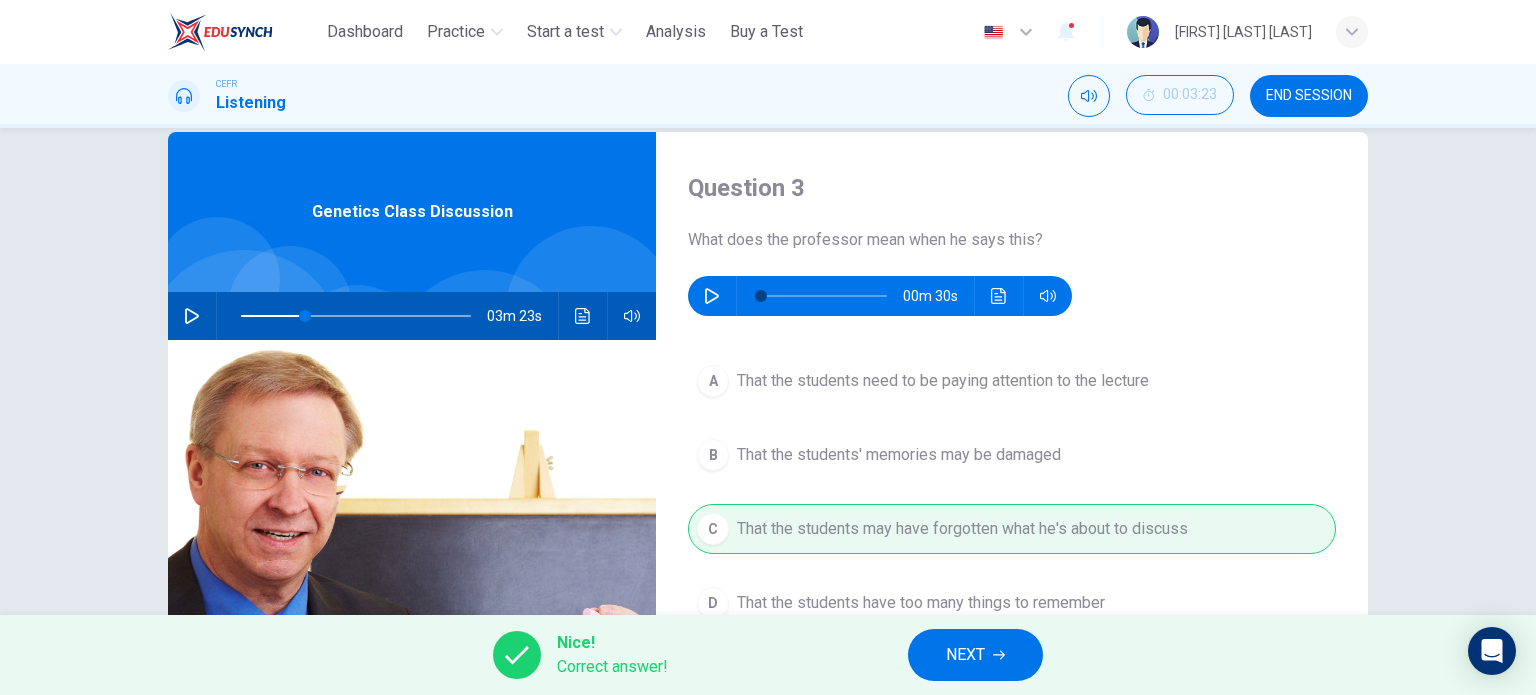 scroll, scrollTop: 35, scrollLeft: 0, axis: vertical 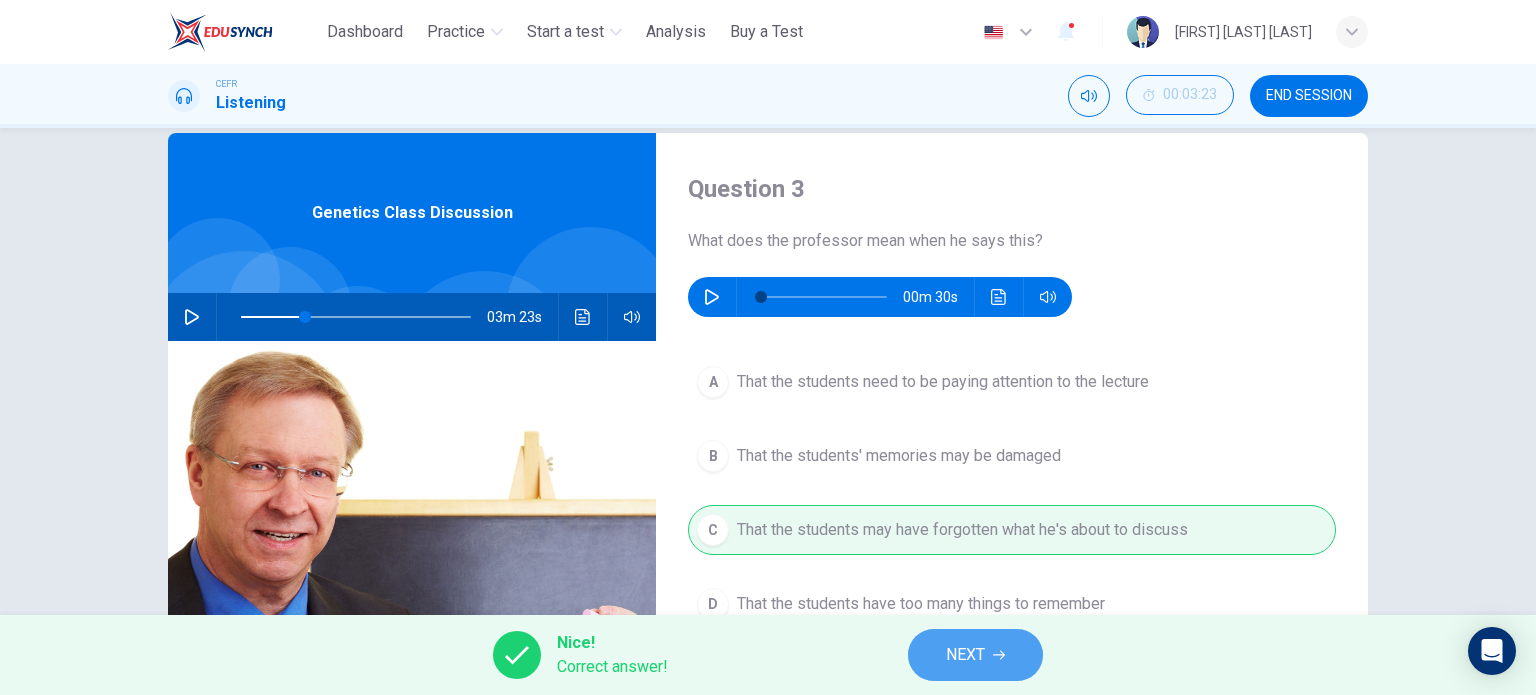 click on "NEXT" at bounding box center (965, 655) 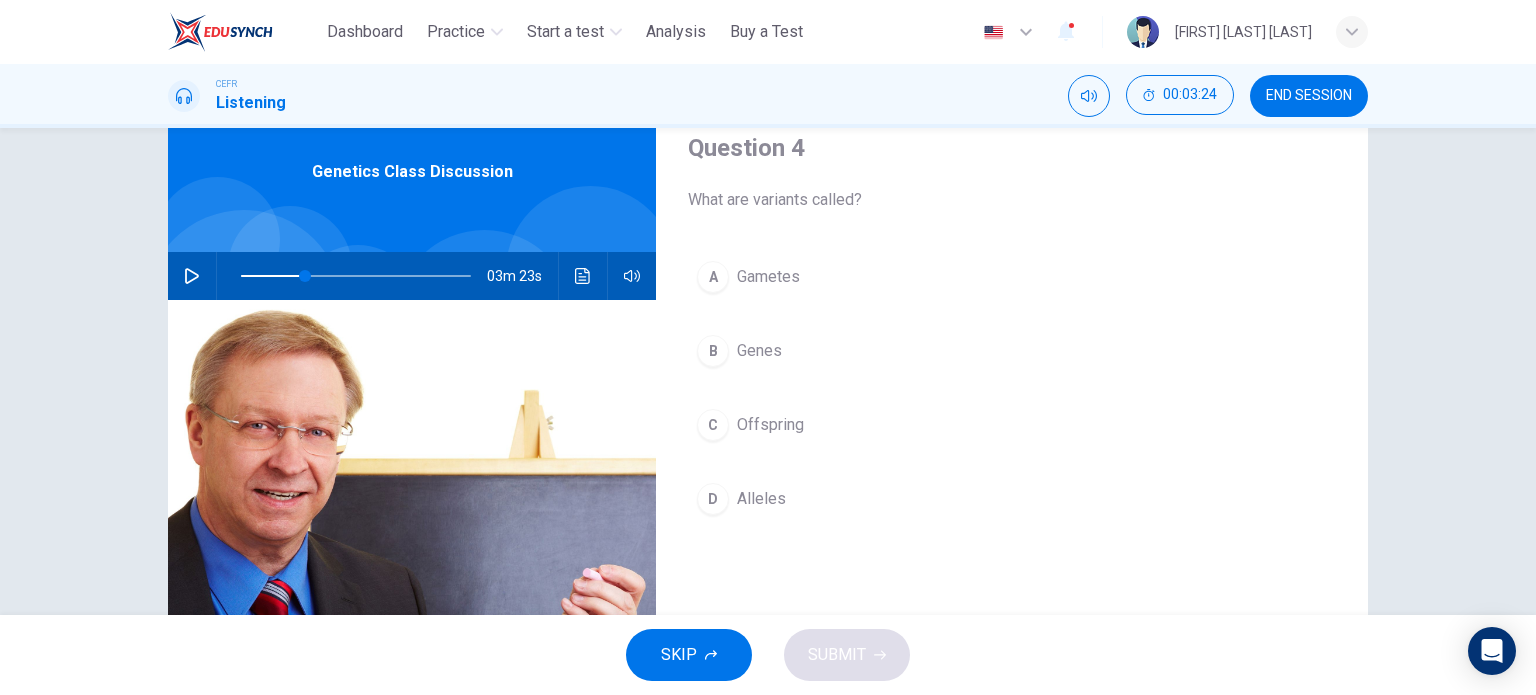 scroll, scrollTop: 76, scrollLeft: 0, axis: vertical 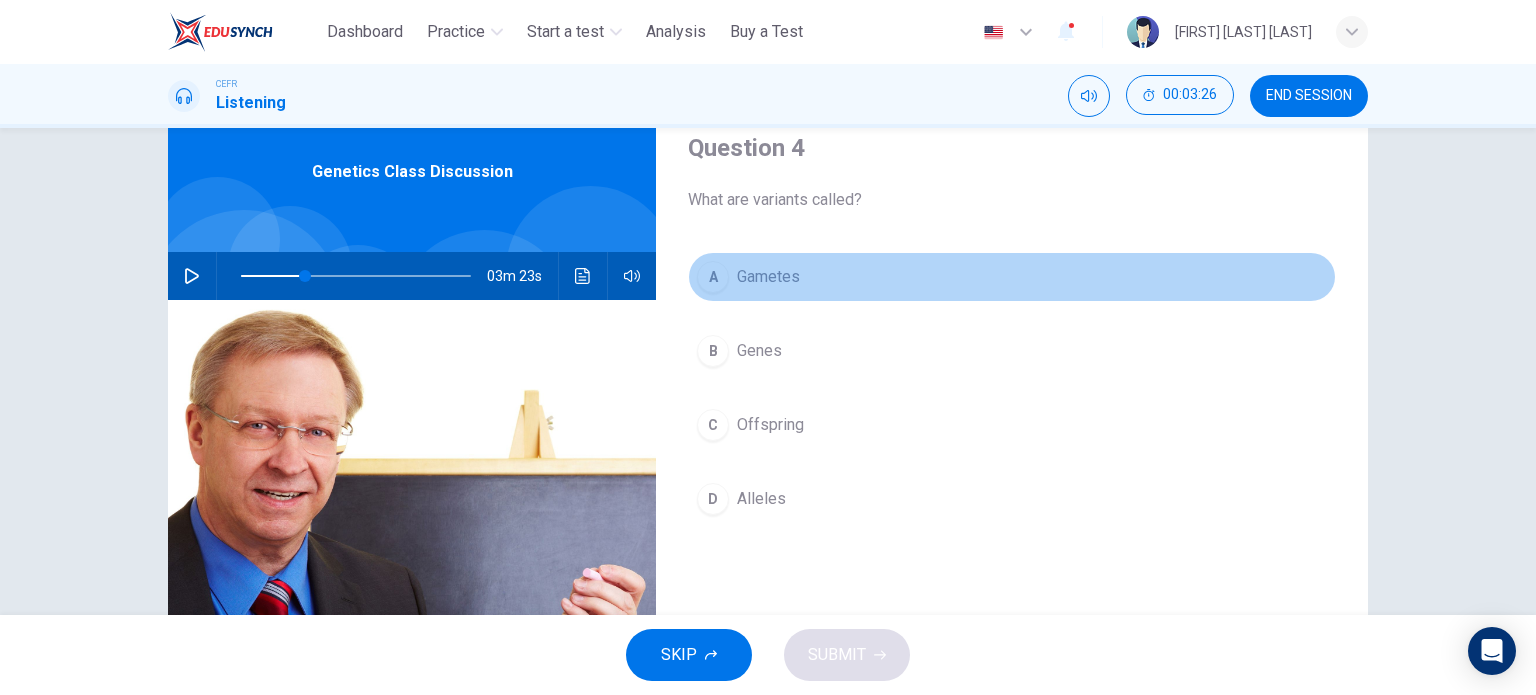 click on "A Gametes" at bounding box center [1012, 277] 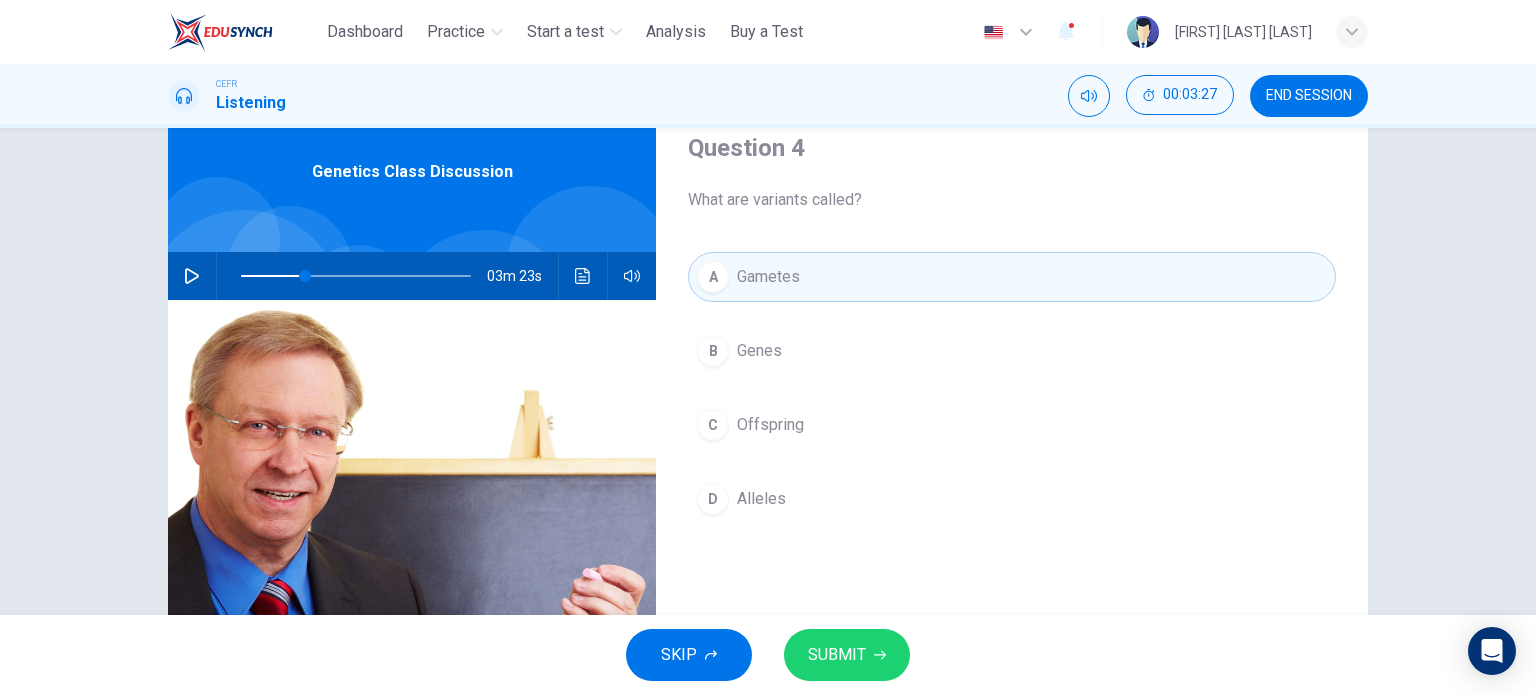 click on "D" at bounding box center [713, 499] 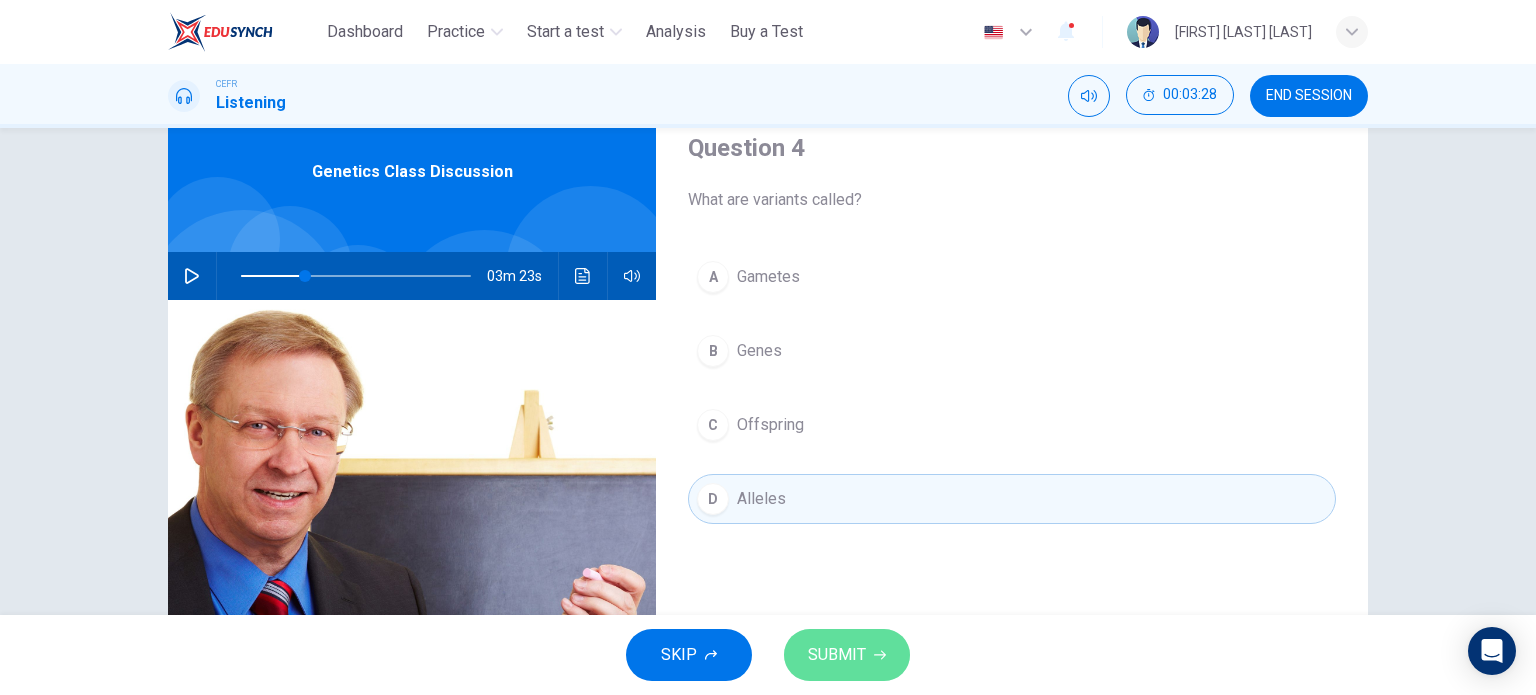 click on "SUBMIT" at bounding box center [837, 655] 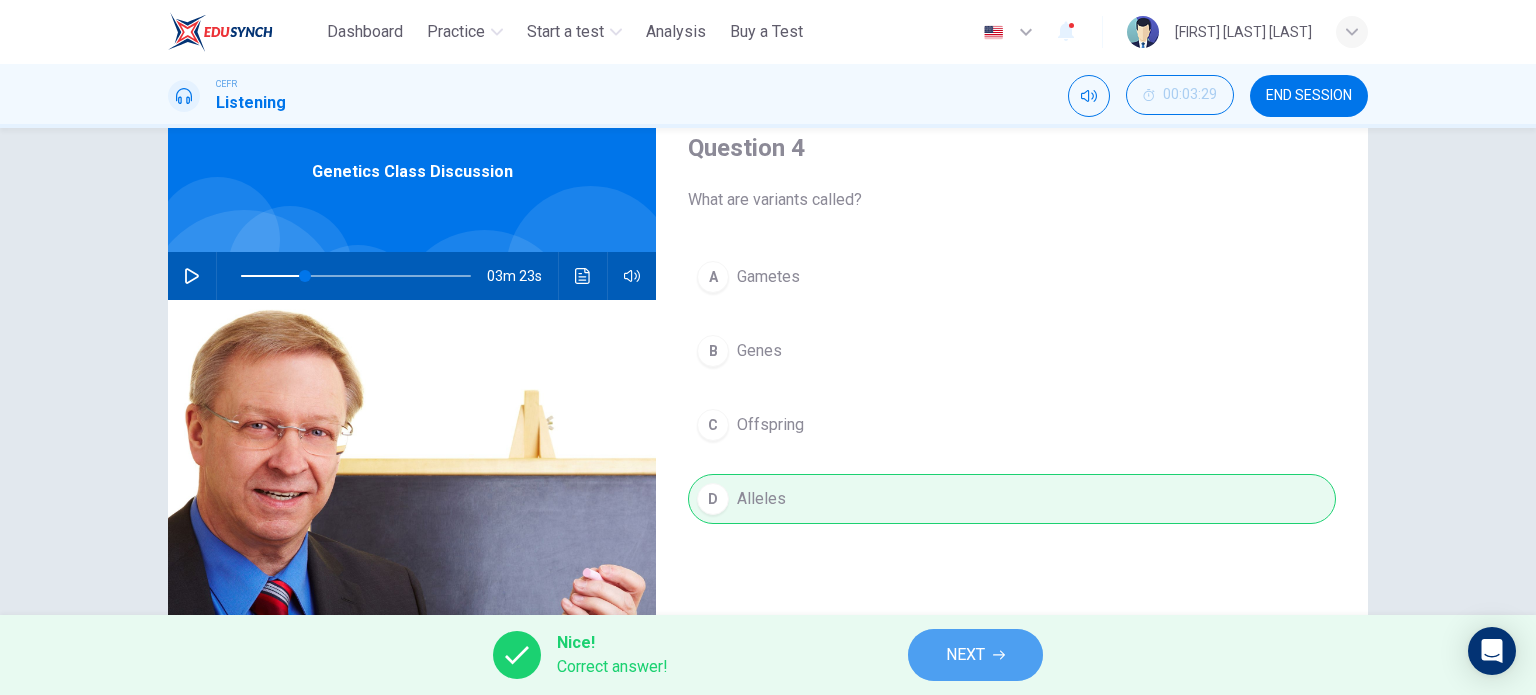 click on "NEXT" at bounding box center (965, 655) 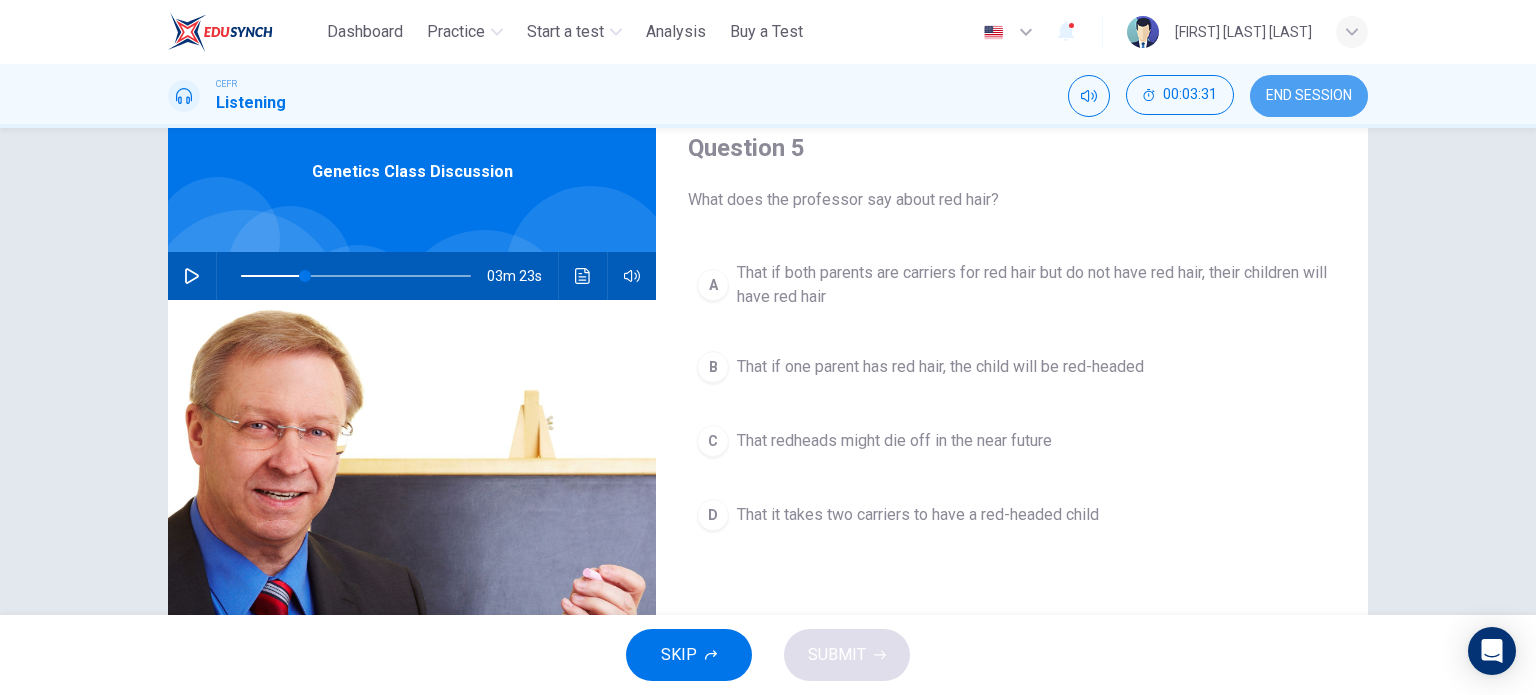 click on "END SESSION" at bounding box center [1309, 96] 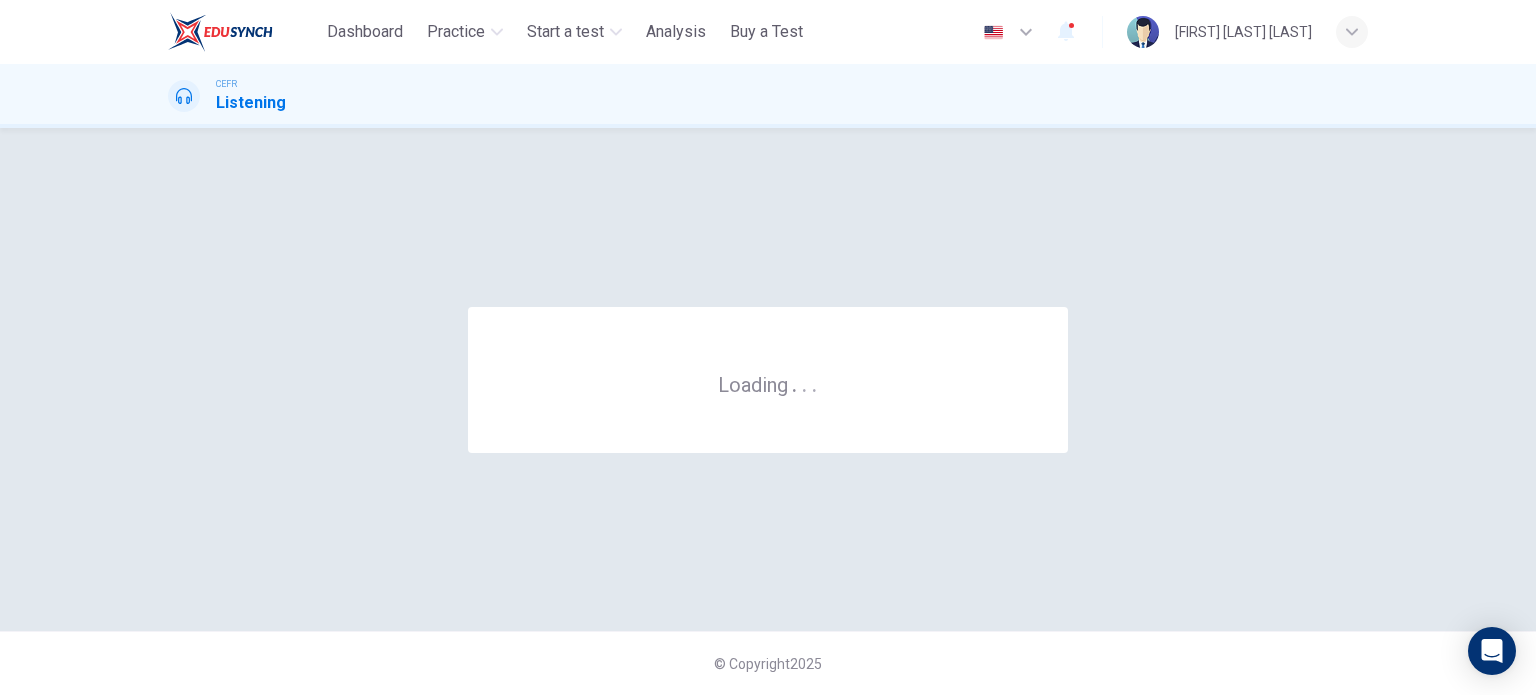 scroll, scrollTop: 0, scrollLeft: 0, axis: both 